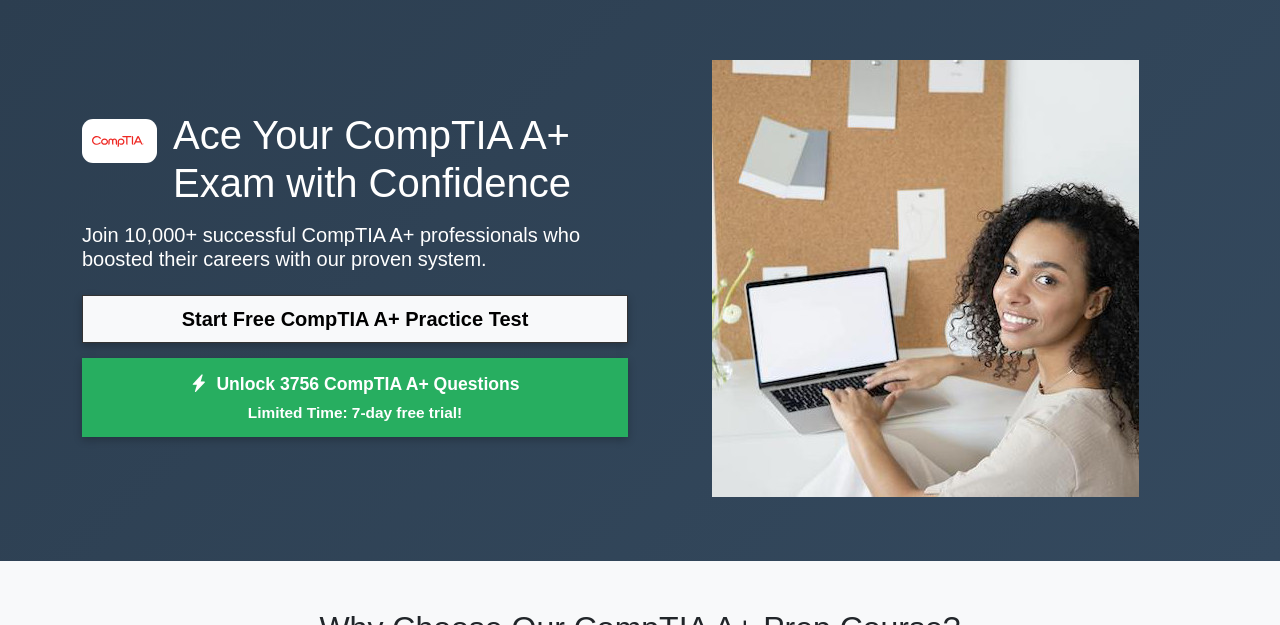 scroll, scrollTop: 69, scrollLeft: 0, axis: vertical 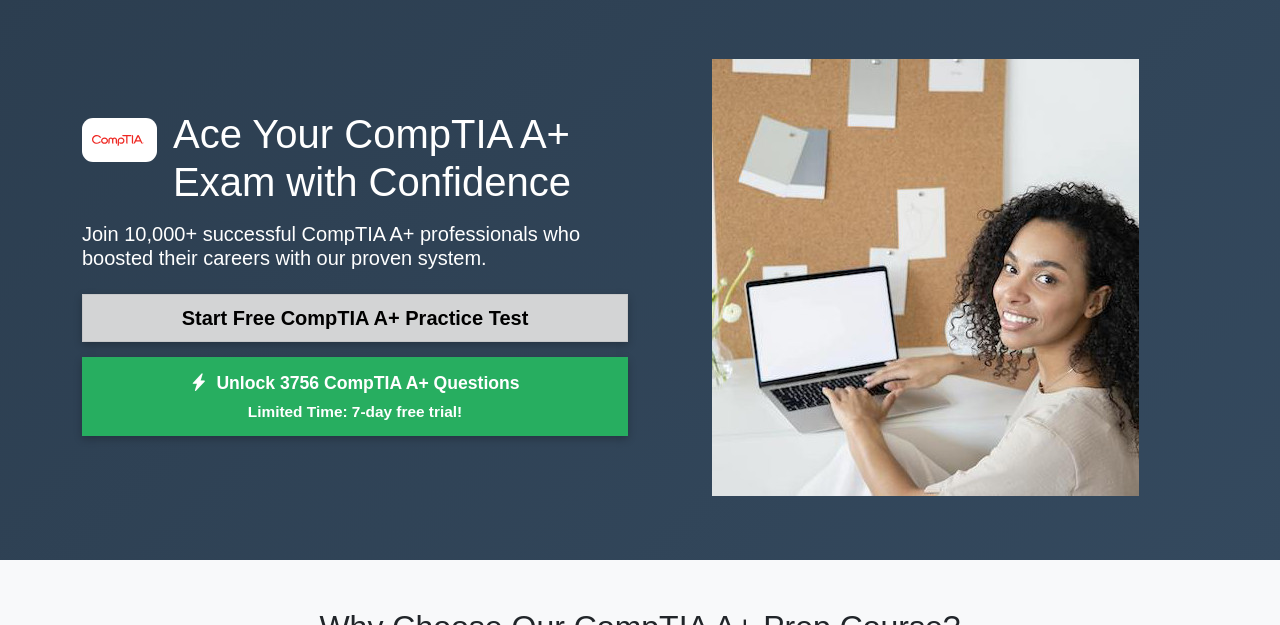 click on "Start Free CompTIA A+ Practice Test" at bounding box center (355, 318) 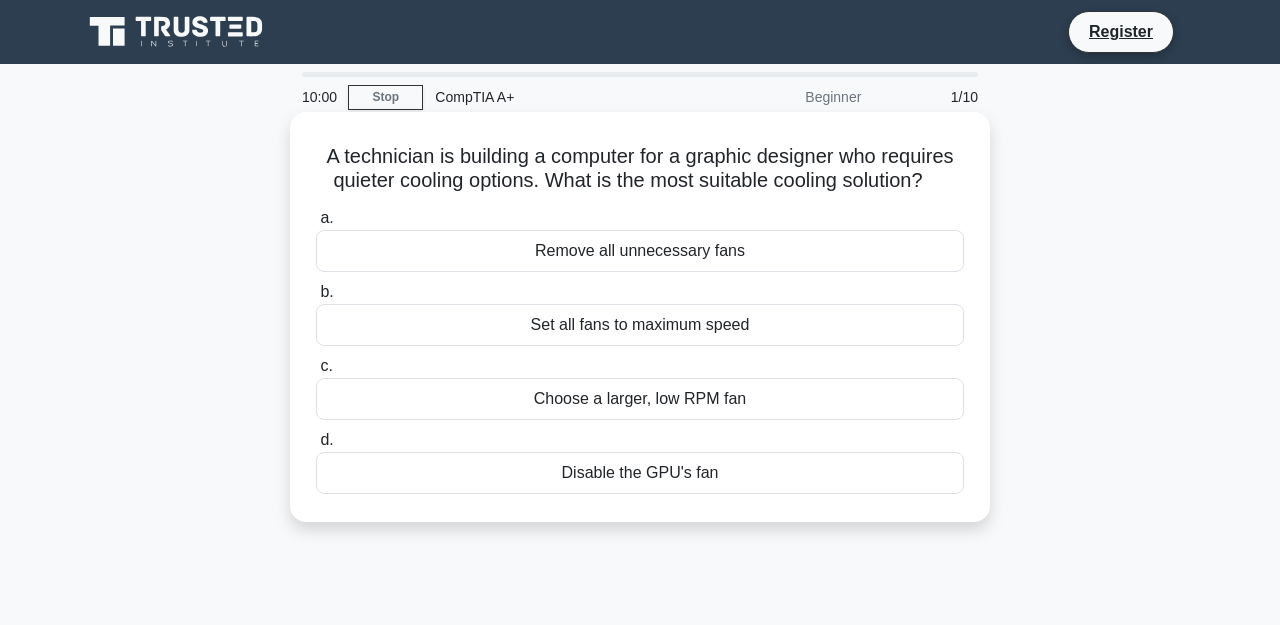 scroll, scrollTop: 0, scrollLeft: 0, axis: both 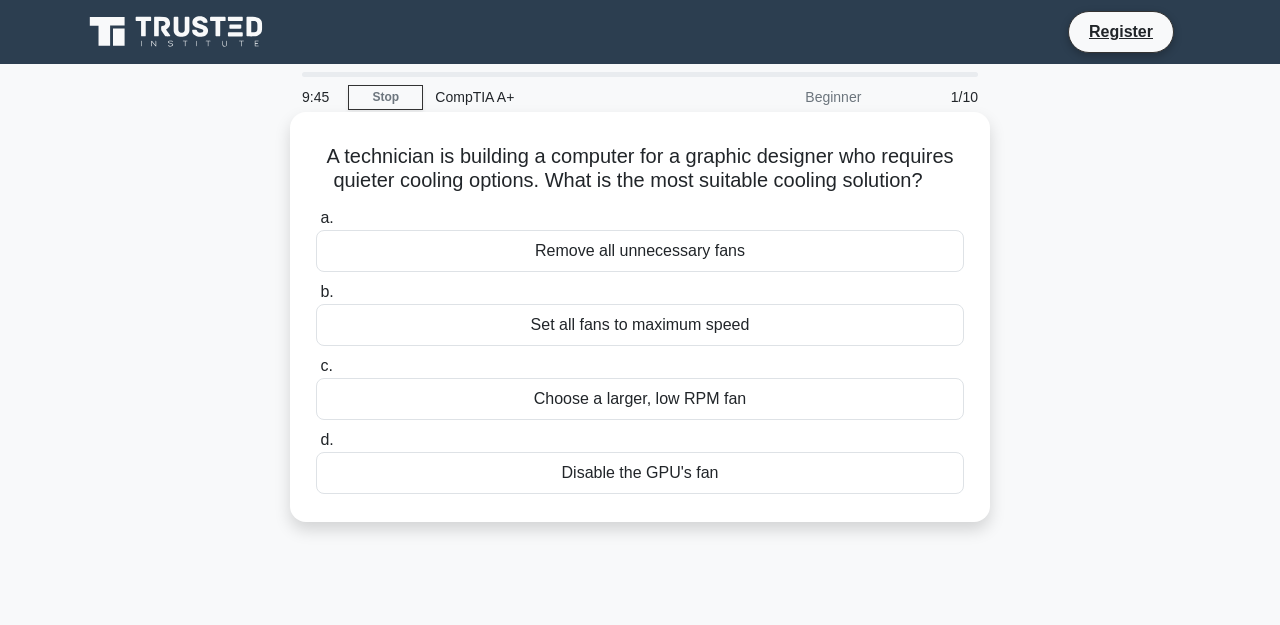 click on "Choose a larger, low RPM fan" at bounding box center [640, 399] 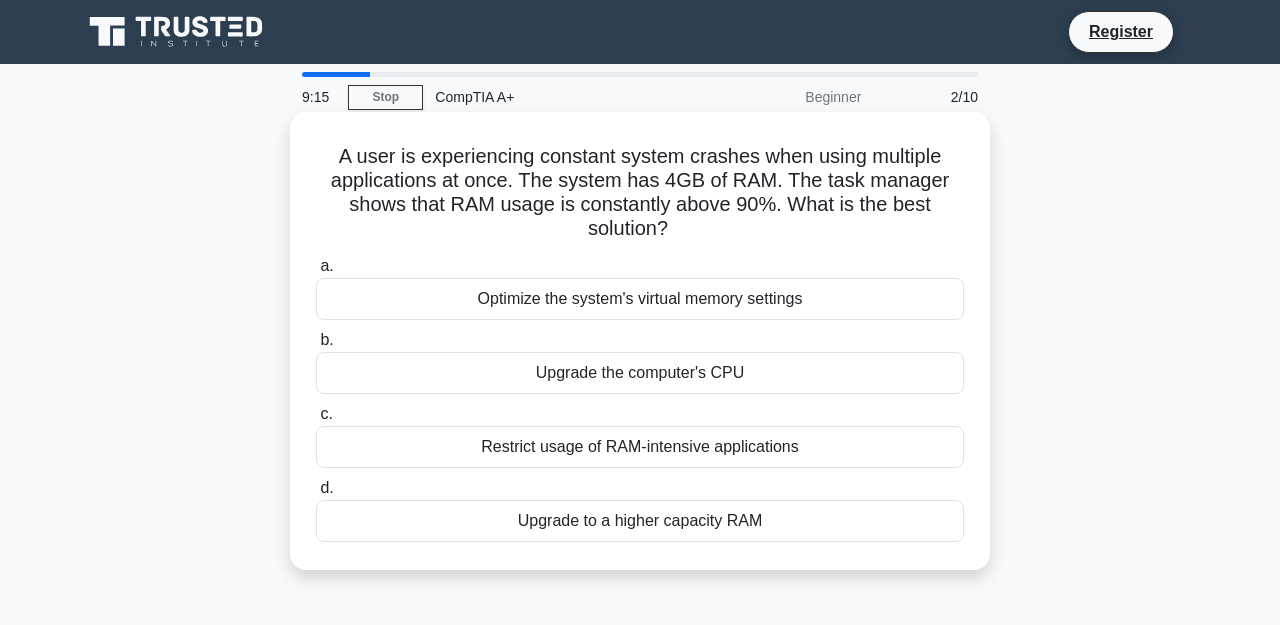 click on "Upgrade to a higher capacity RAM" at bounding box center [640, 521] 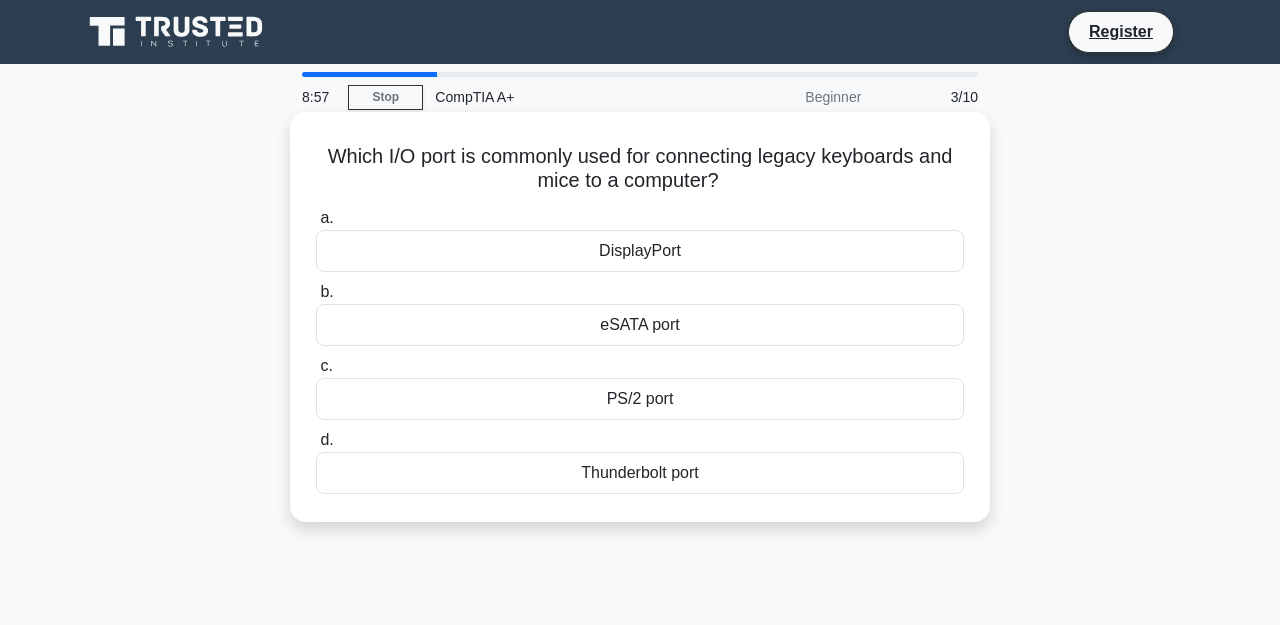 click on "PS/2 port" at bounding box center [640, 399] 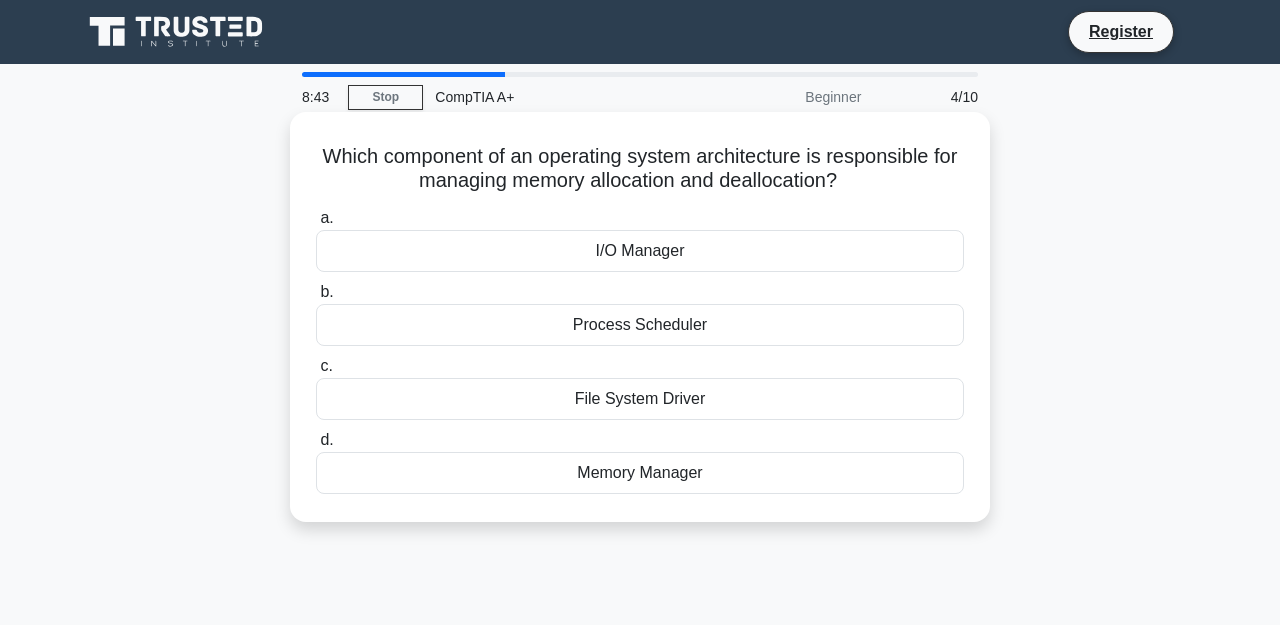 click on "File System Driver" at bounding box center [640, 399] 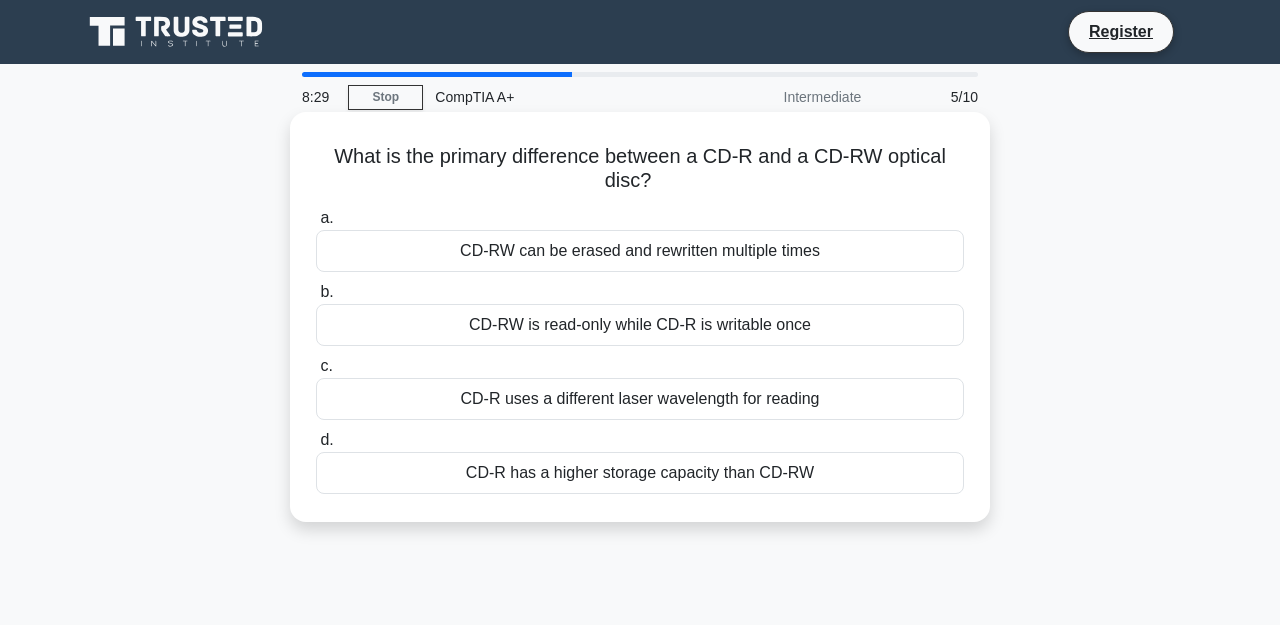 click on "CD-RW can be erased and rewritten multiple times" at bounding box center (640, 251) 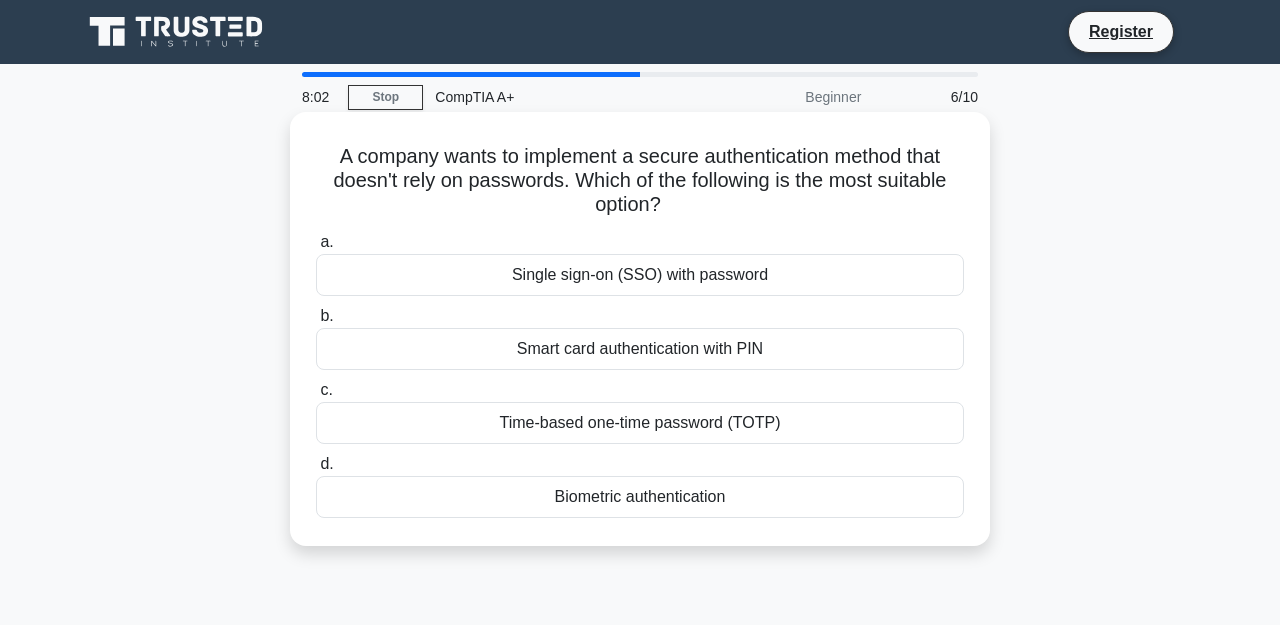 click on "Biometric authentication" at bounding box center [640, 497] 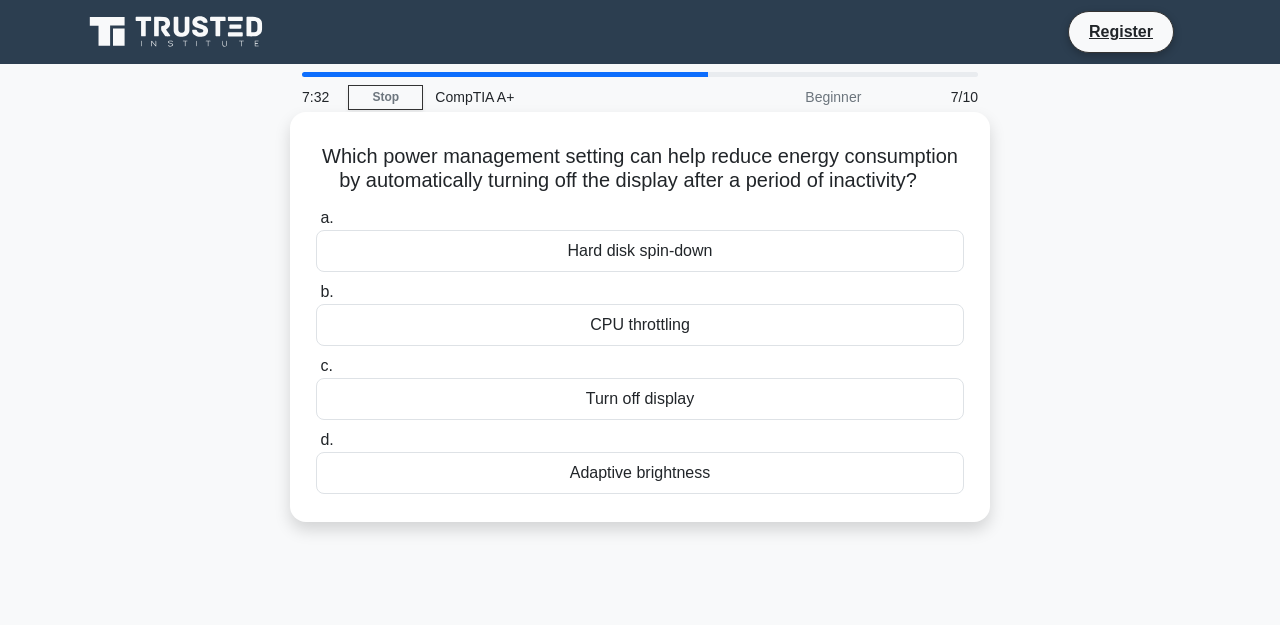 click on "Turn off display" at bounding box center [640, 399] 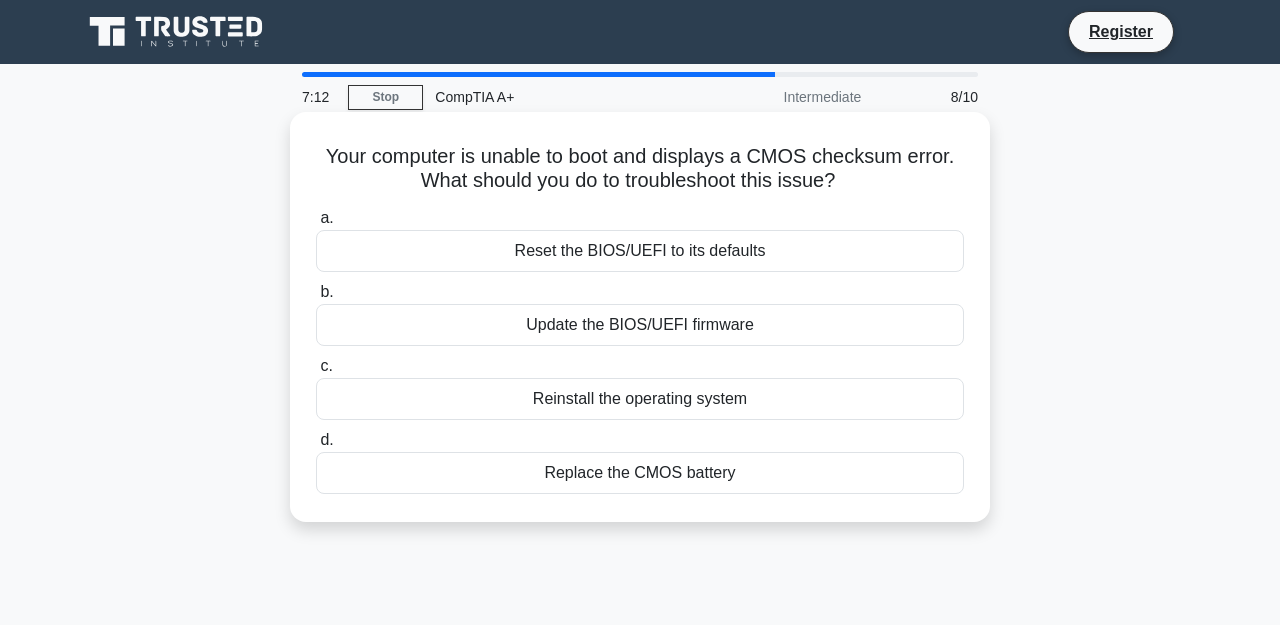 click on "Update the BIOS/UEFI firmware" at bounding box center (640, 325) 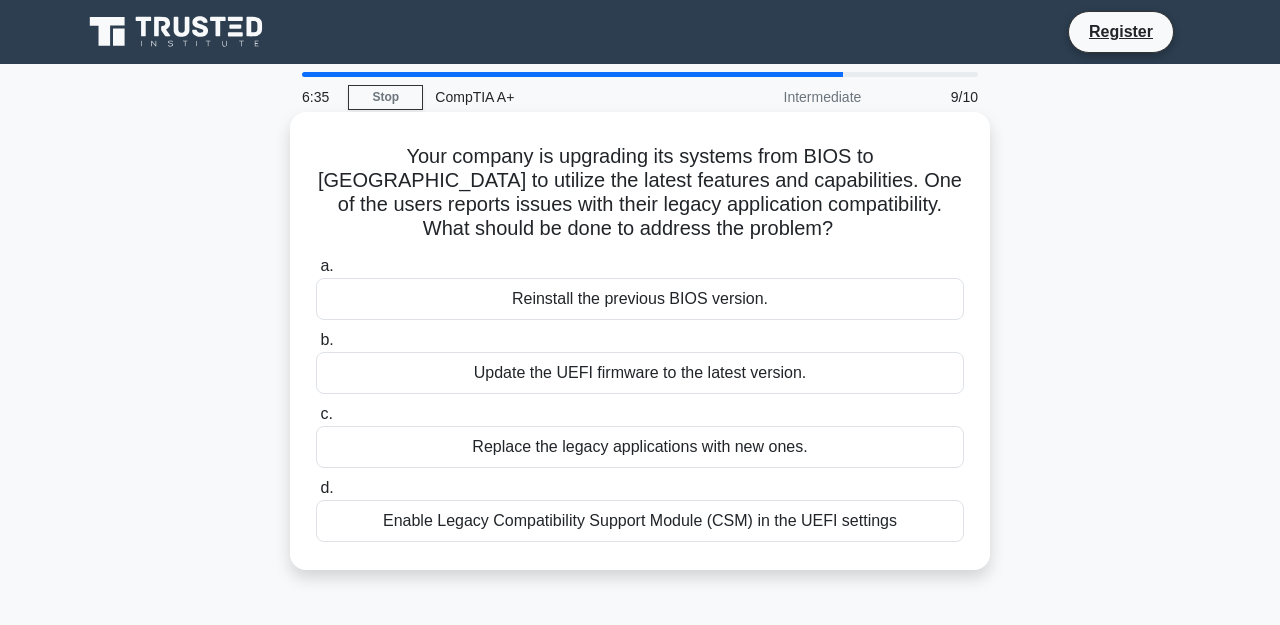 click on "Enable Legacy Compatibility Support Module (CSM) in the UEFI settings" at bounding box center (640, 521) 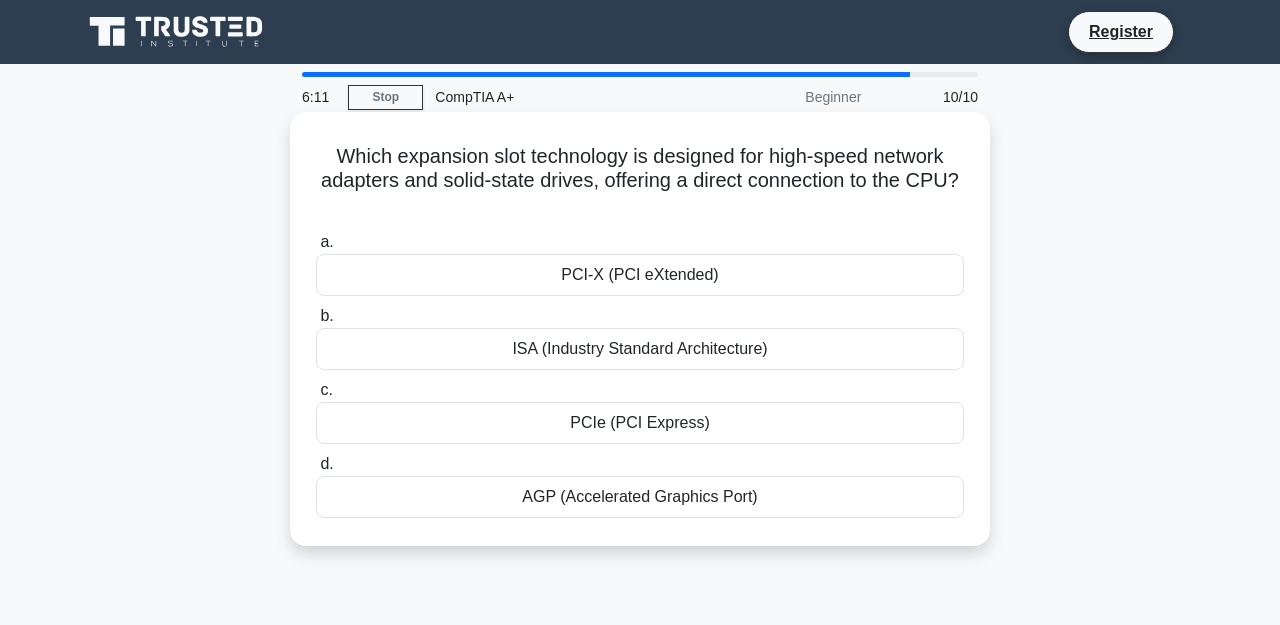 click on "ISA (Industry Standard Architecture)" at bounding box center (640, 349) 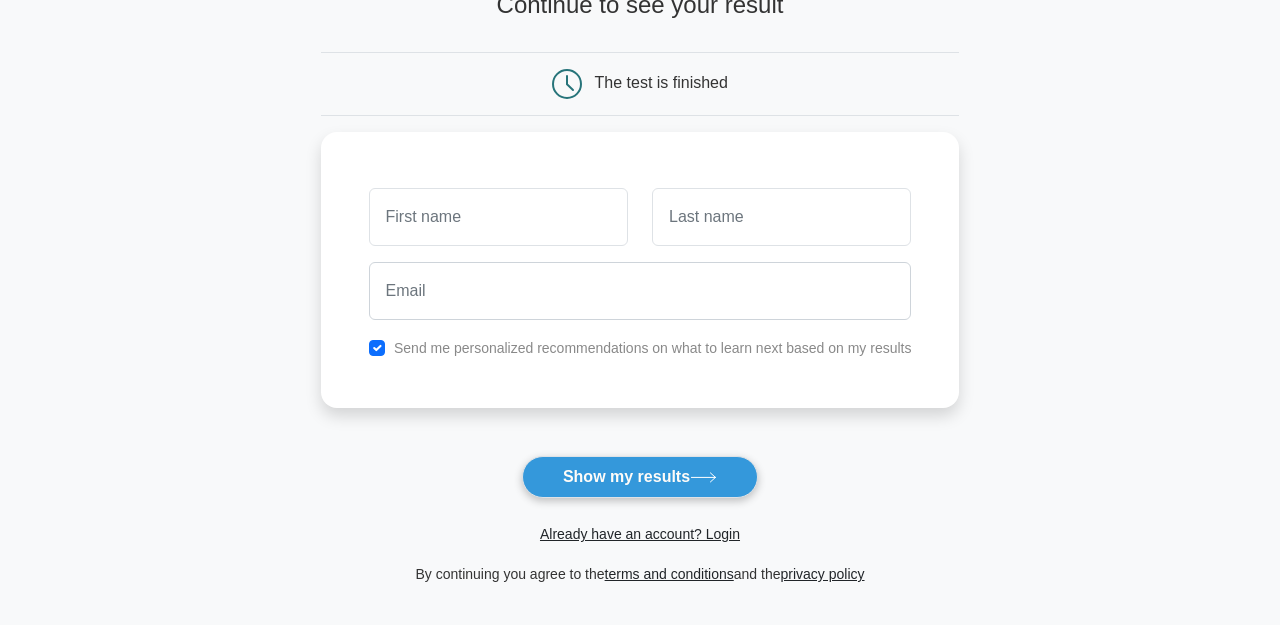 scroll, scrollTop: 208, scrollLeft: 0, axis: vertical 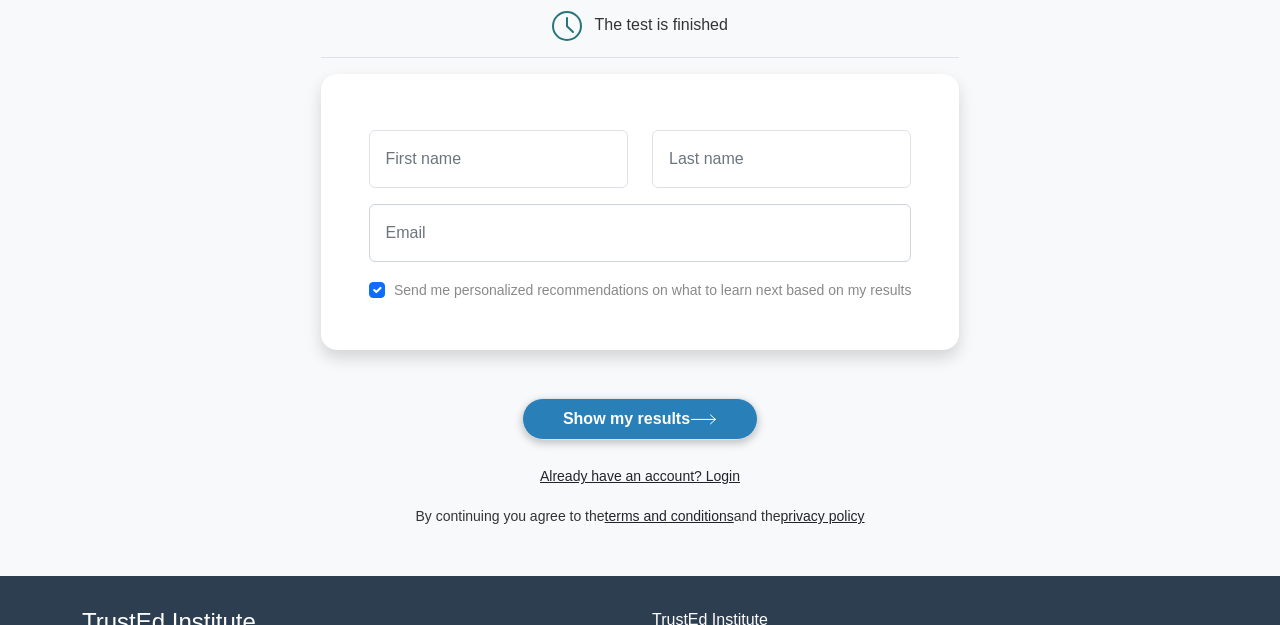 click on "Show my results" at bounding box center (640, 419) 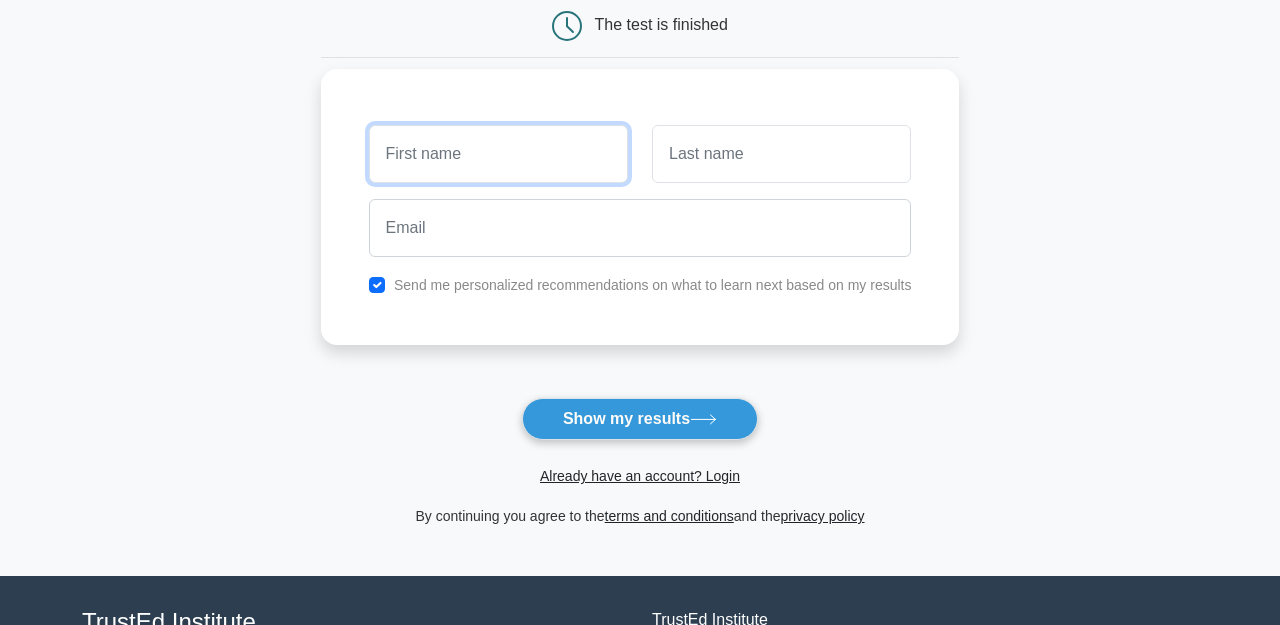 click at bounding box center [498, 154] 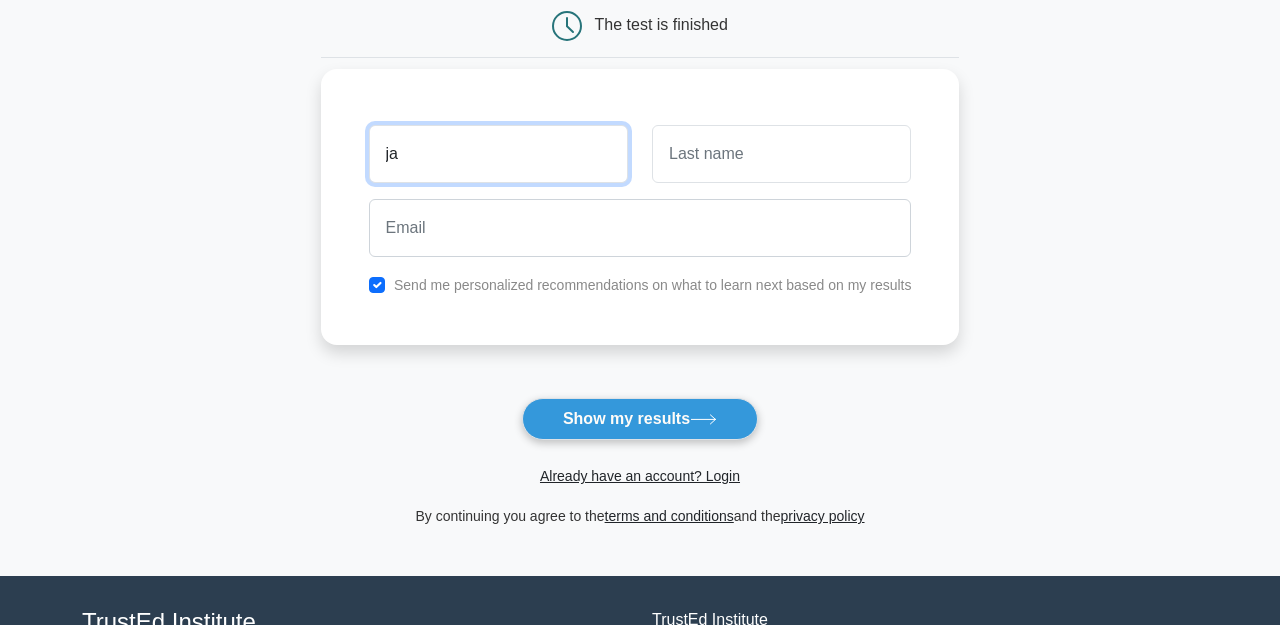 type on "j" 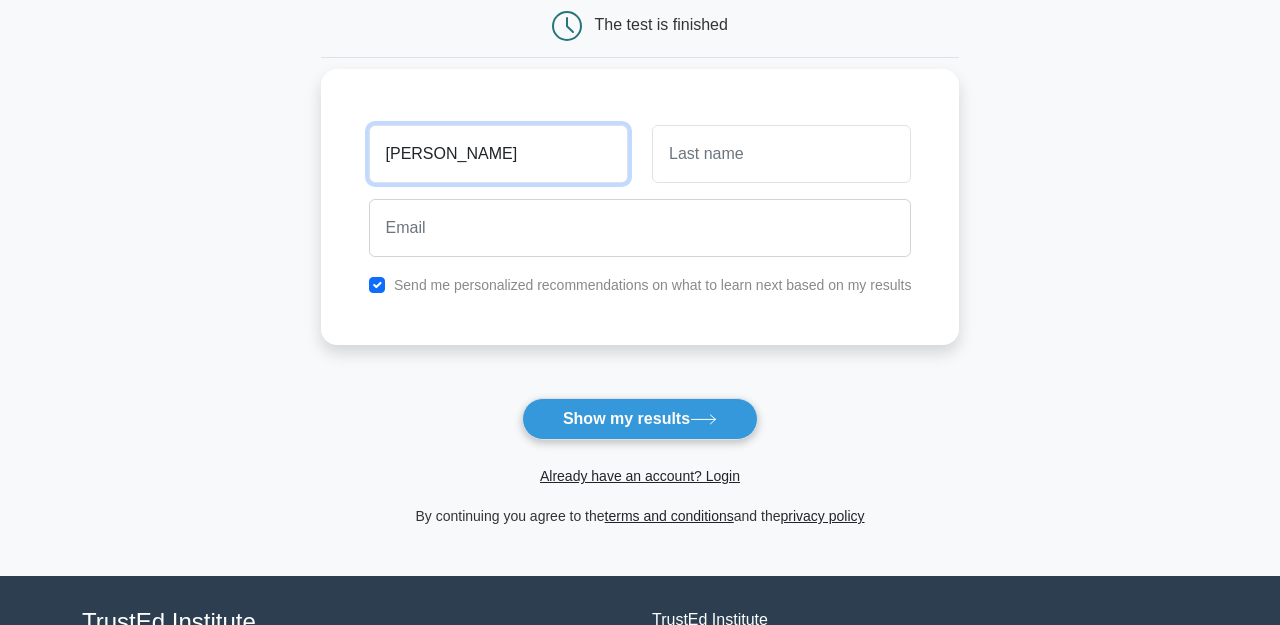 type on "joe" 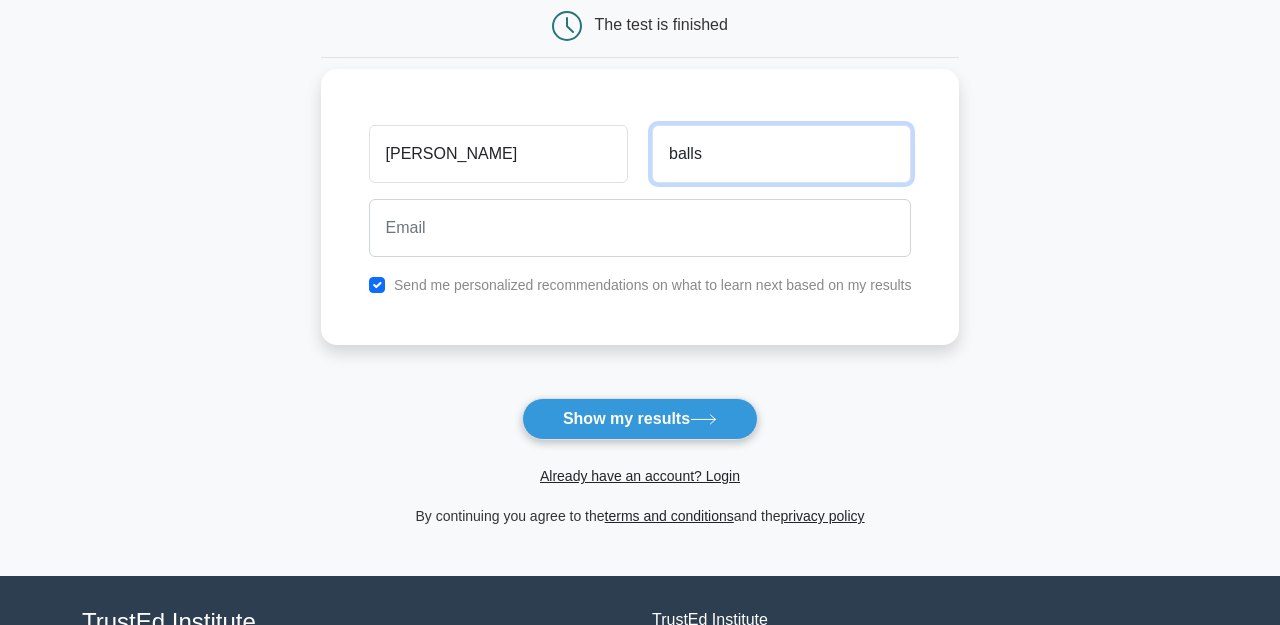 type on "balls" 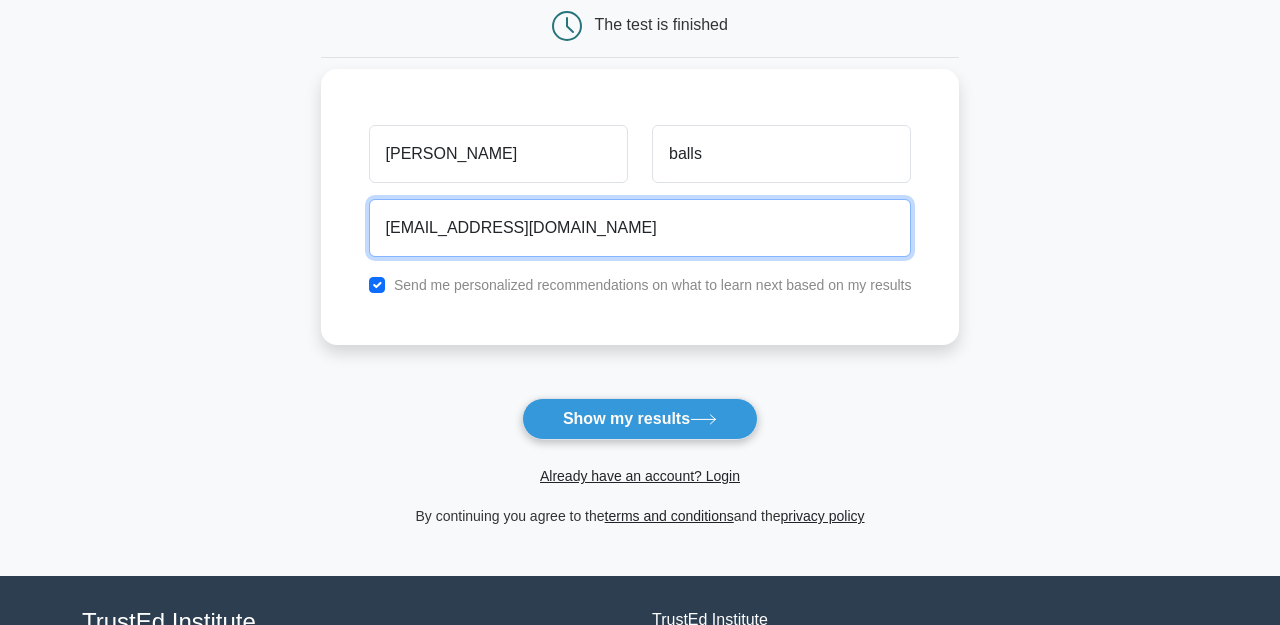 type on "joeballs@gmail.com" 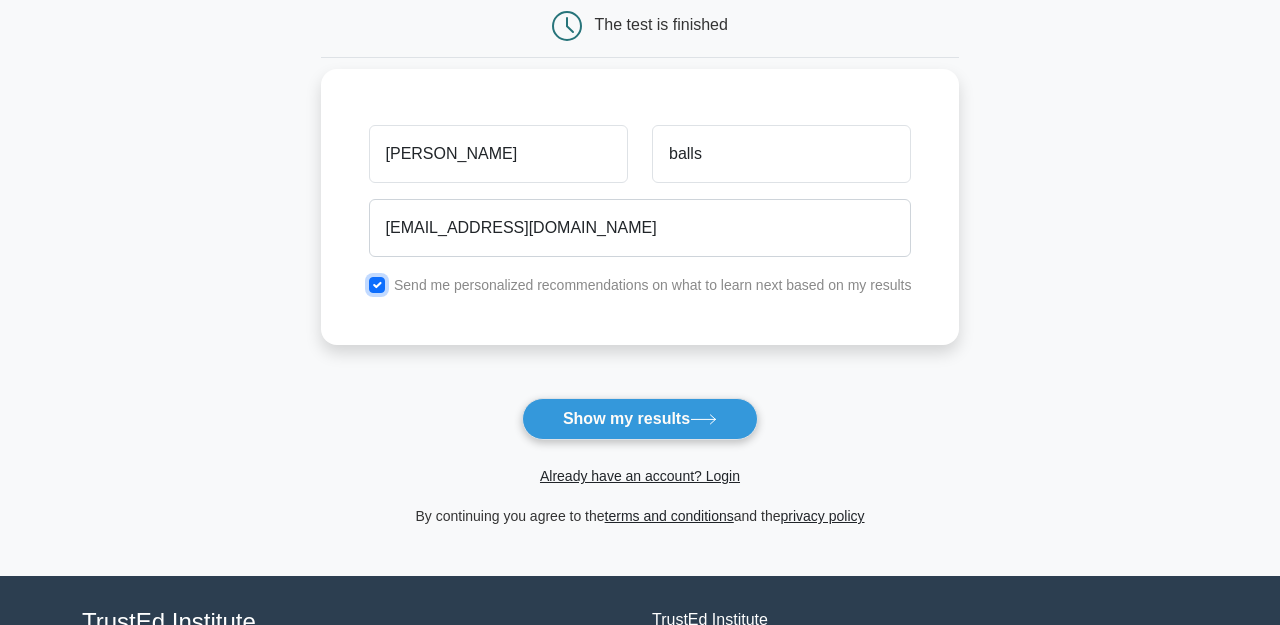 click at bounding box center (377, 285) 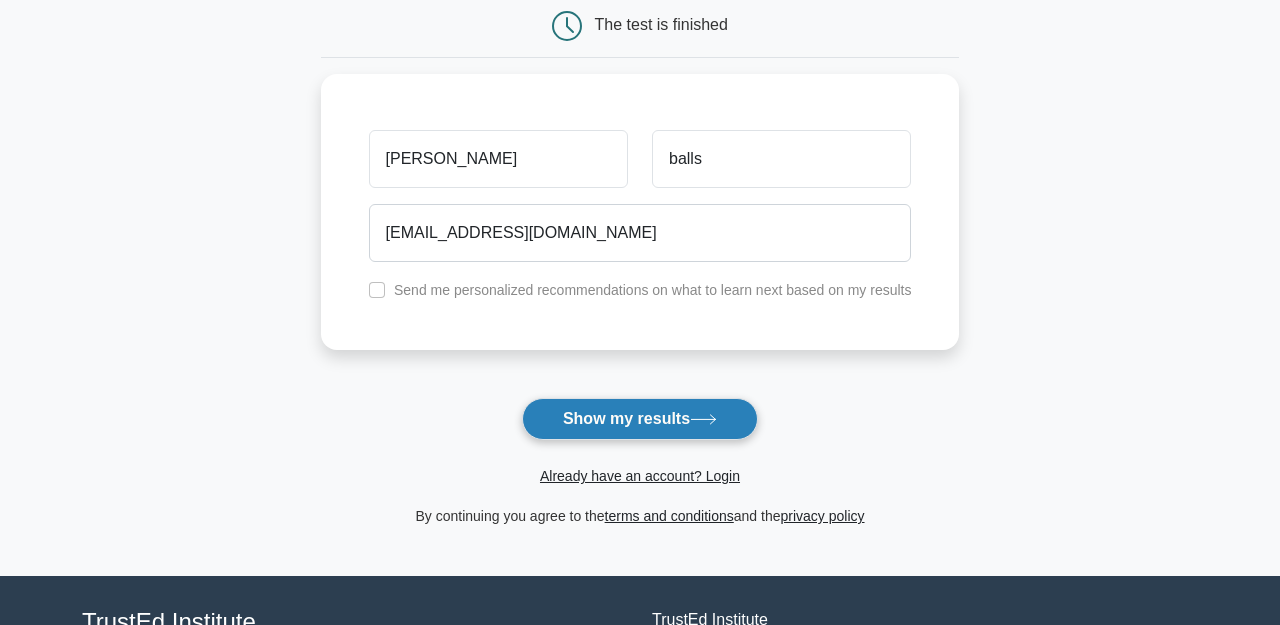 click on "Show my results" at bounding box center (640, 419) 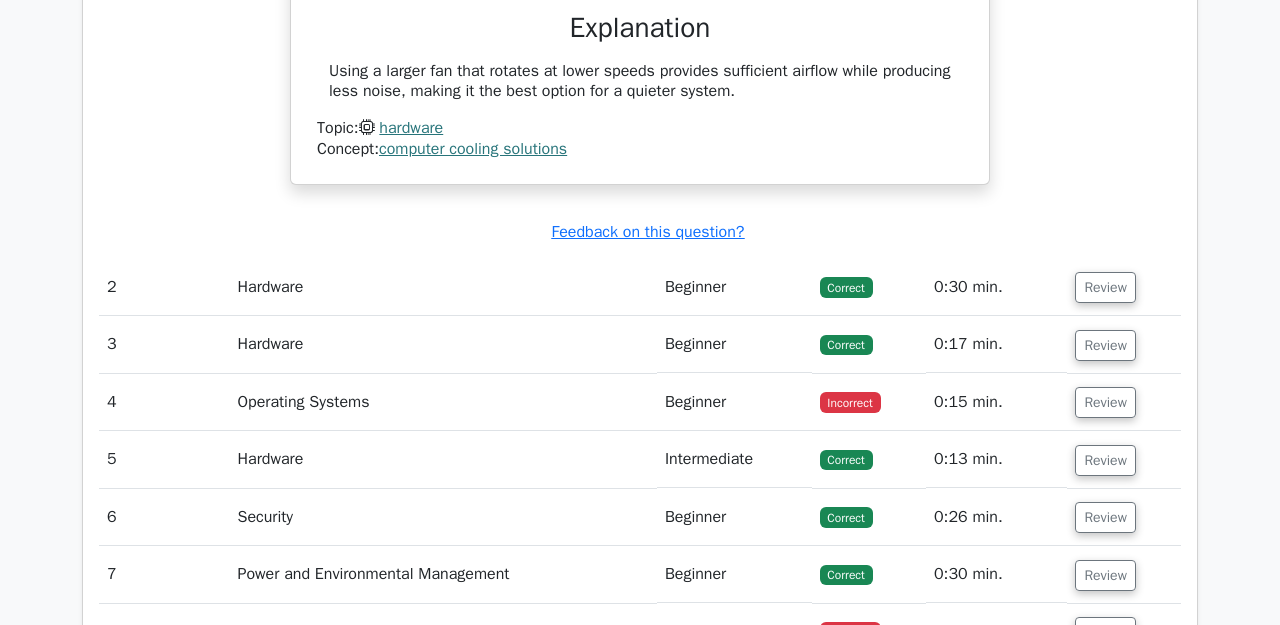 scroll, scrollTop: 1872, scrollLeft: 0, axis: vertical 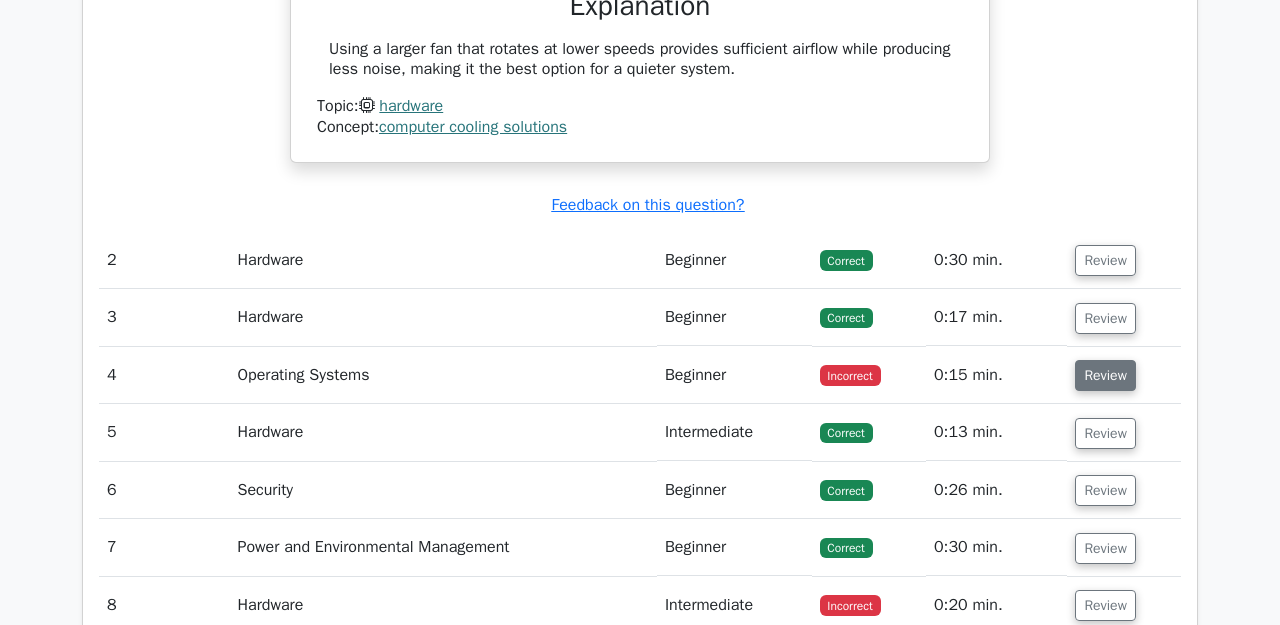 click on "Review" at bounding box center [1105, 375] 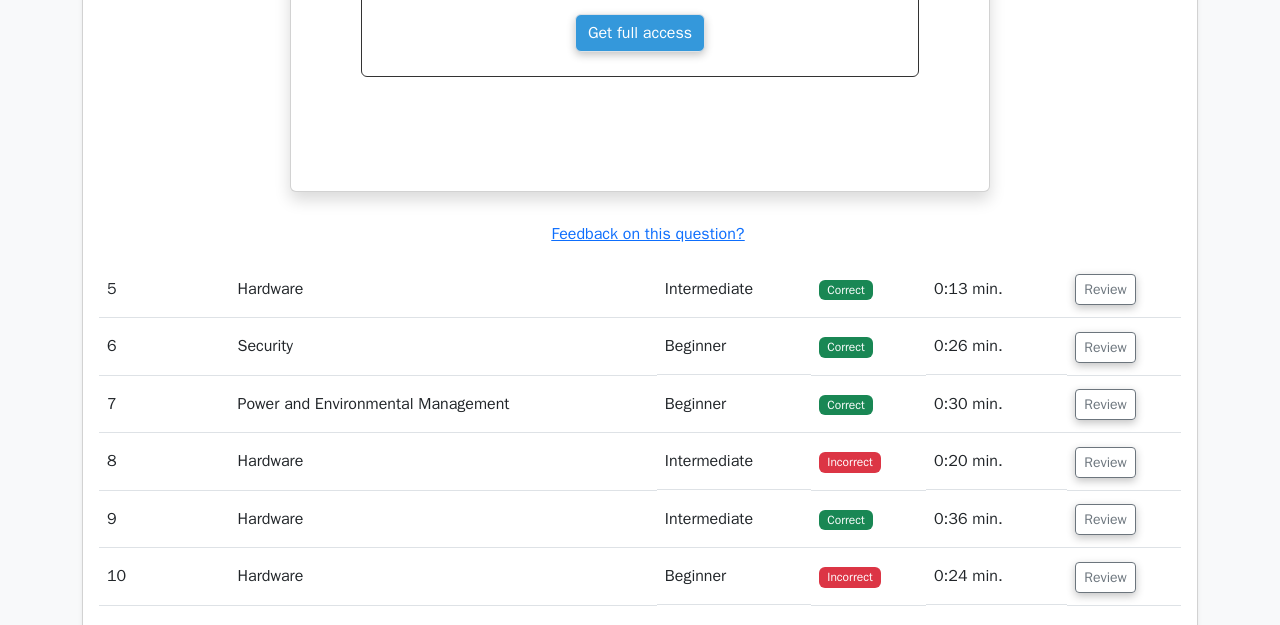 scroll, scrollTop: 2842, scrollLeft: 0, axis: vertical 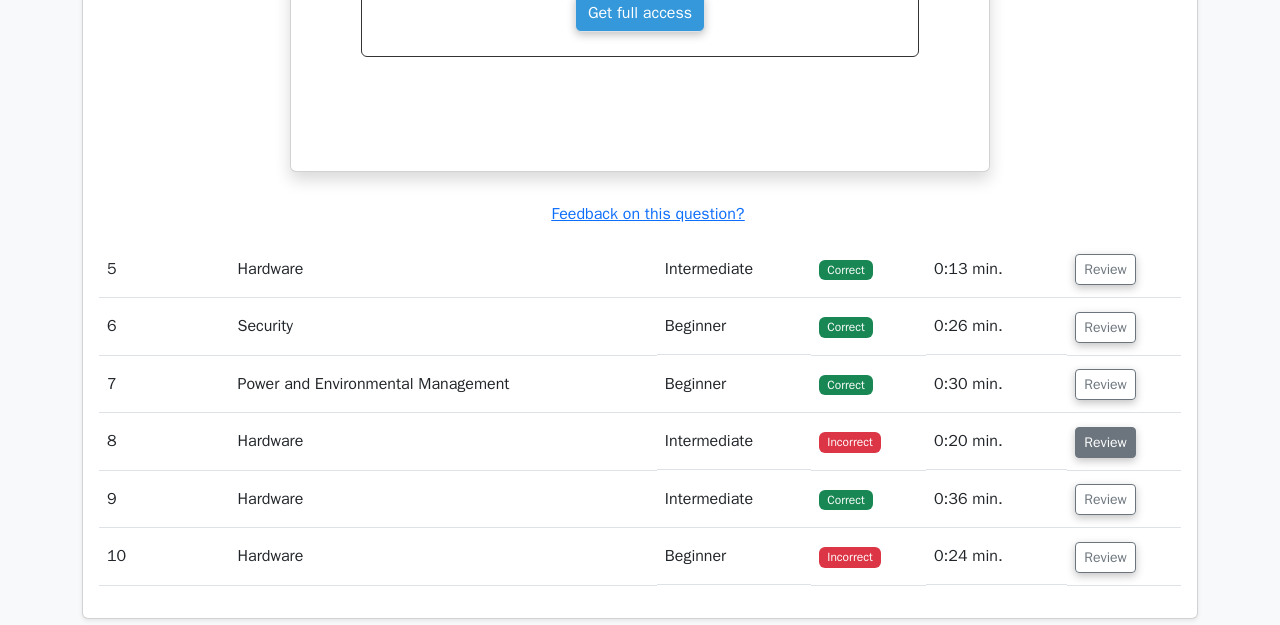 click on "Review" at bounding box center [1105, 442] 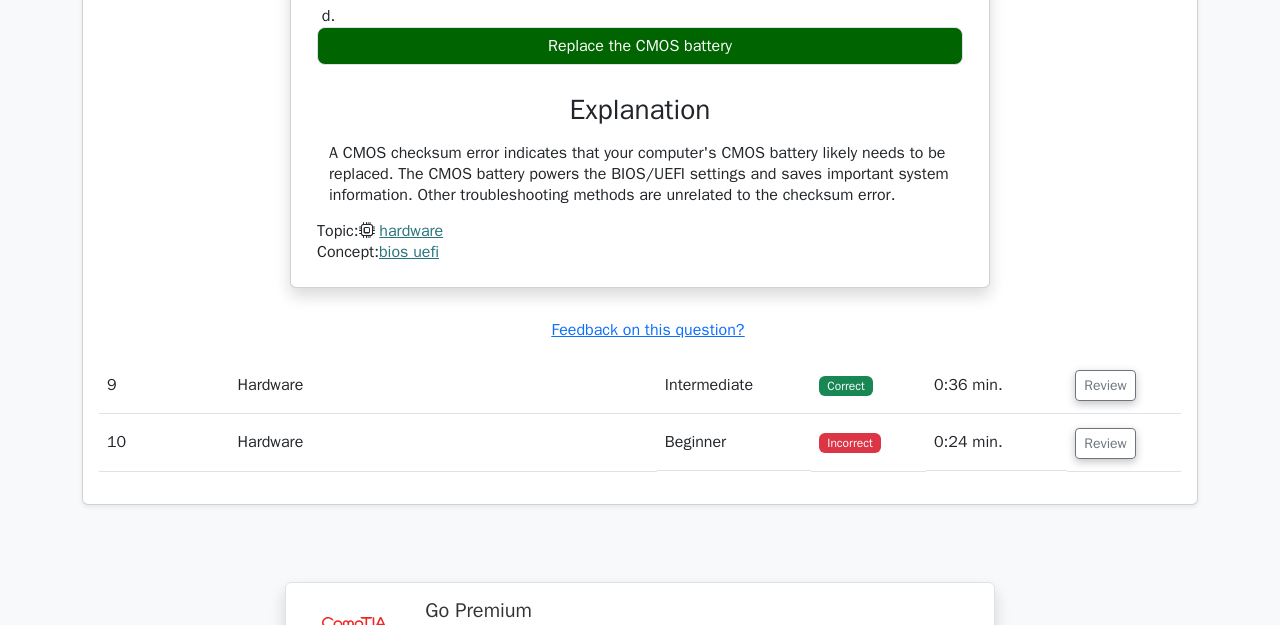 scroll, scrollTop: 3674, scrollLeft: 0, axis: vertical 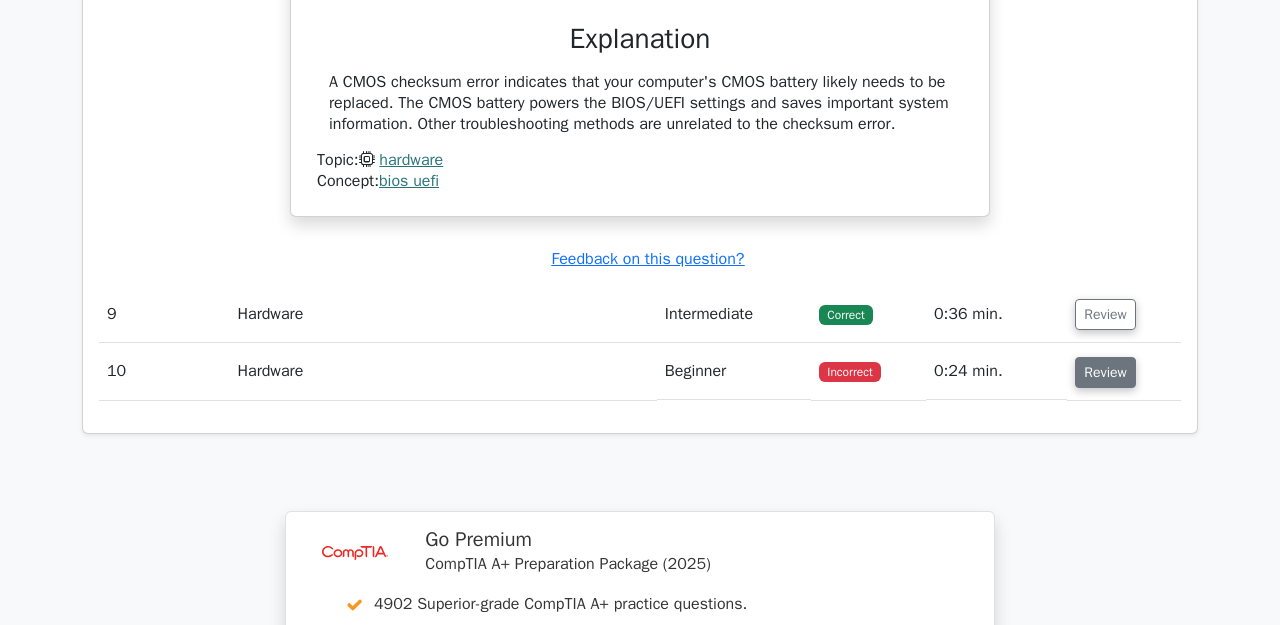 click on "Review" at bounding box center (1105, 372) 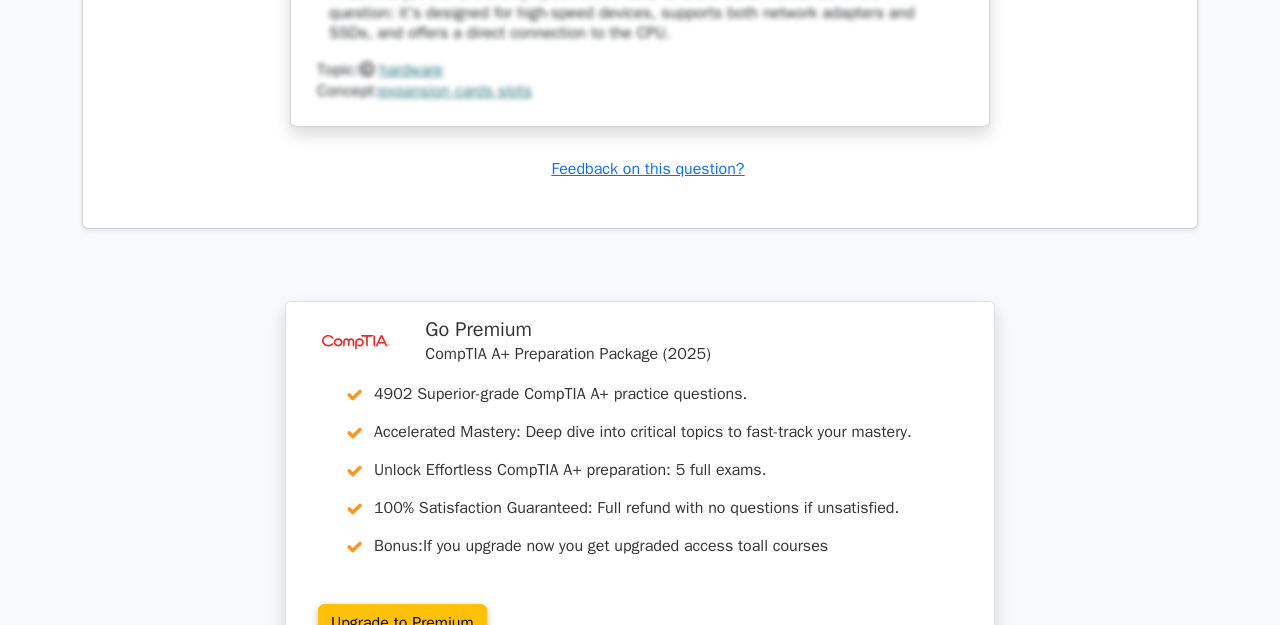 scroll, scrollTop: 5342, scrollLeft: 0, axis: vertical 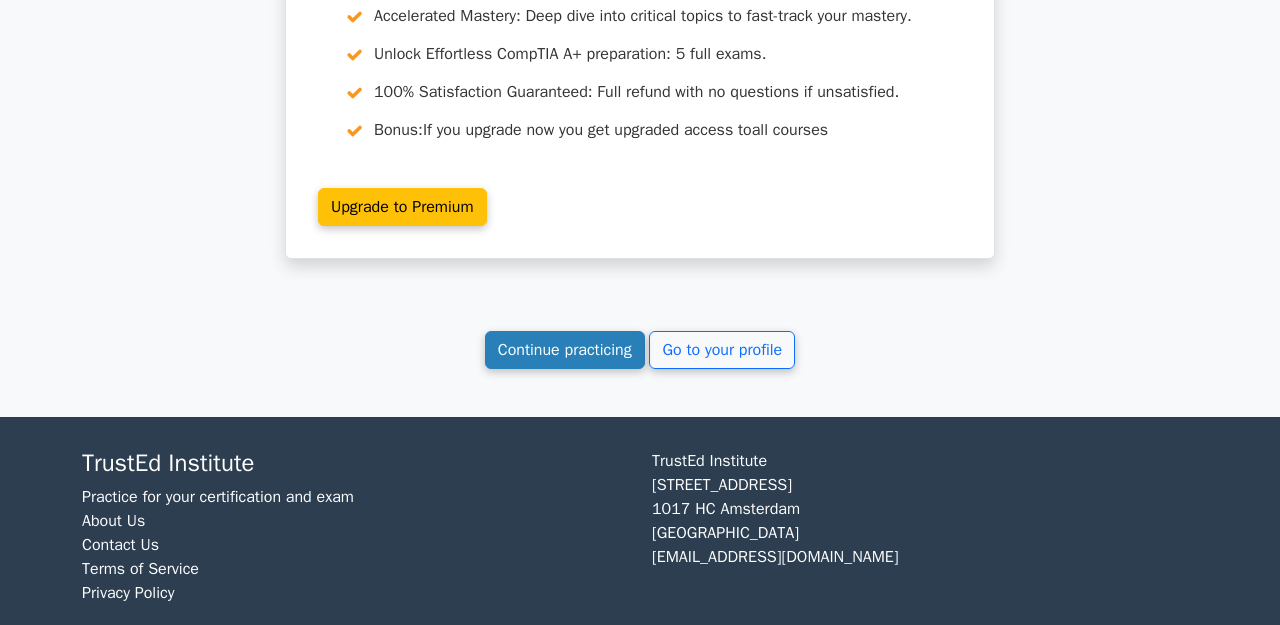 click on "Continue practicing" at bounding box center (565, 350) 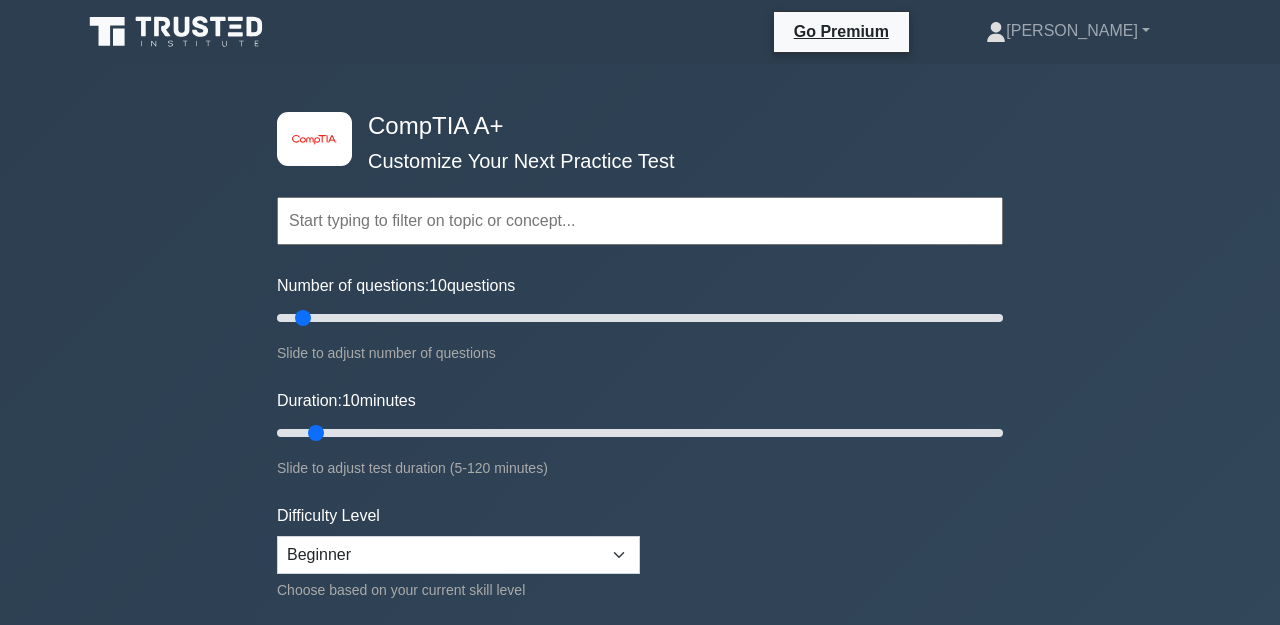 scroll, scrollTop: 138, scrollLeft: 0, axis: vertical 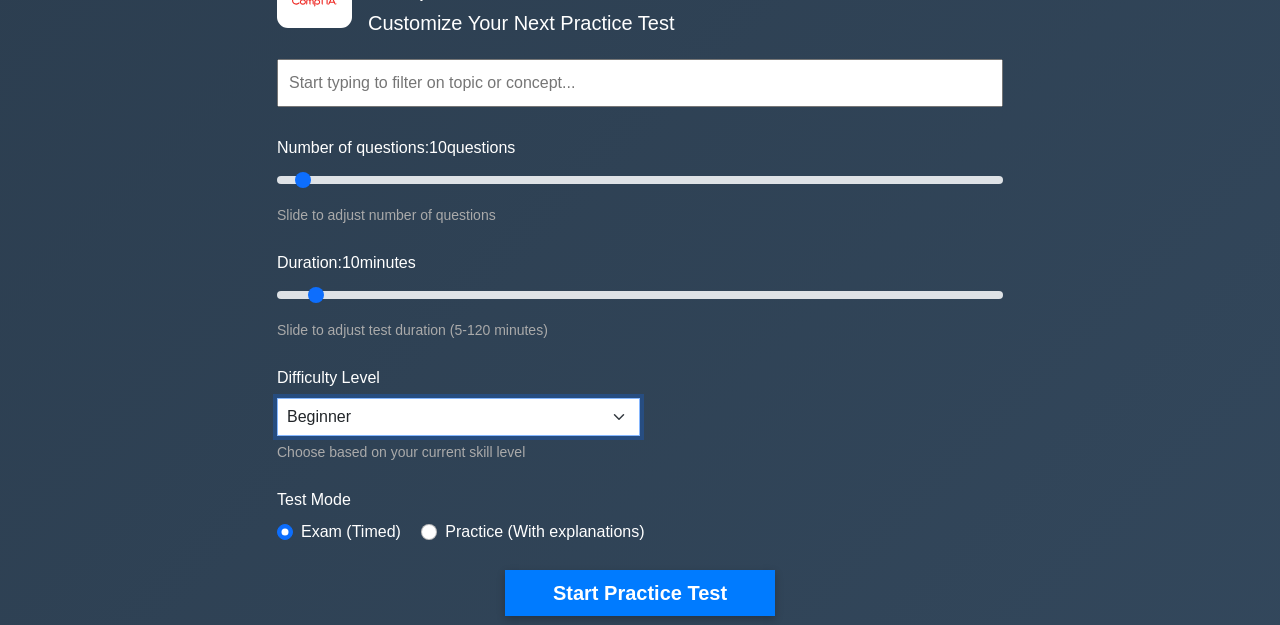 click on "Beginner
Intermediate
Expert" at bounding box center (458, 417) 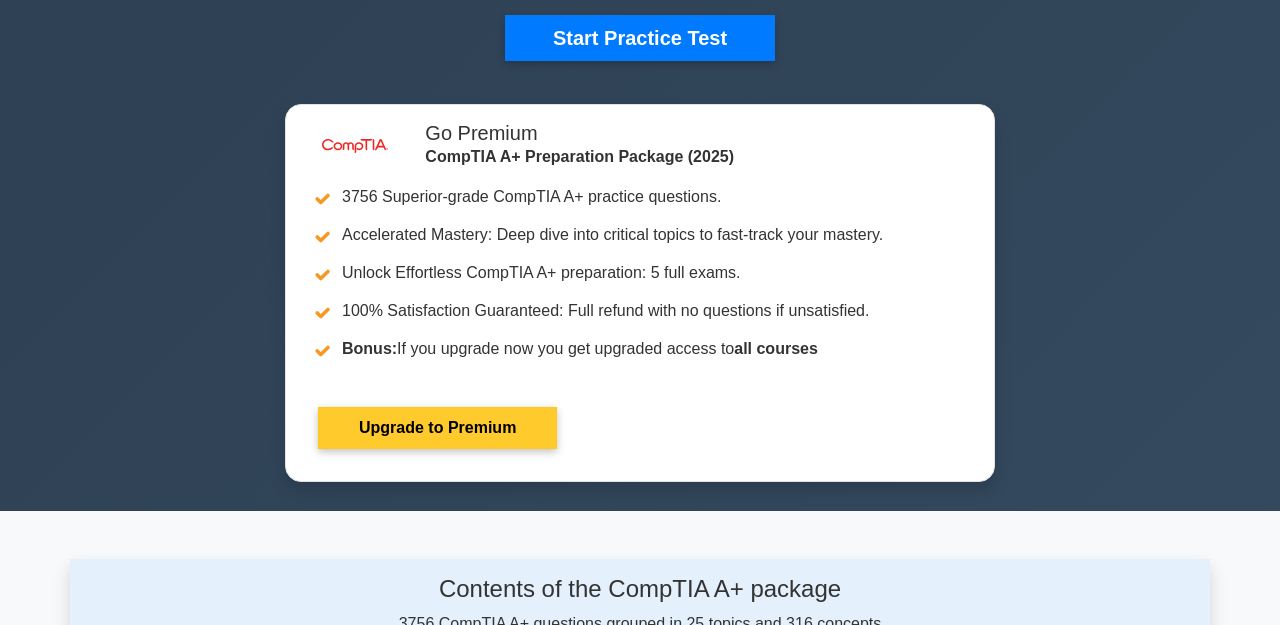 scroll, scrollTop: 416, scrollLeft: 0, axis: vertical 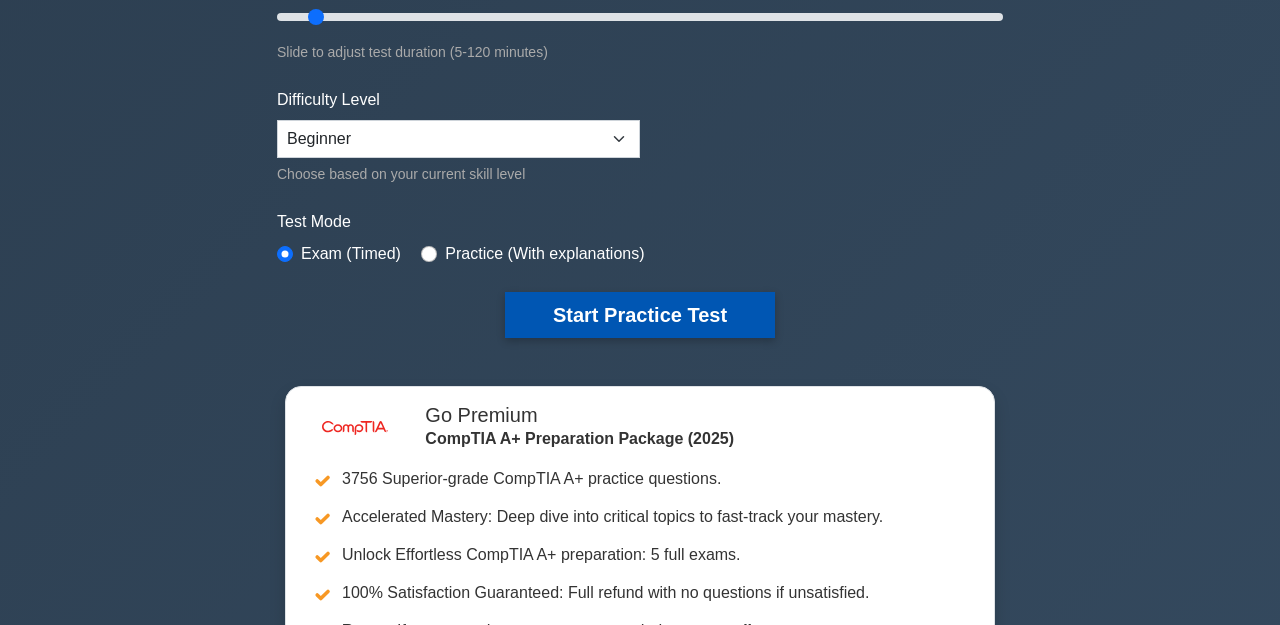 click on "Start Practice Test" at bounding box center [640, 315] 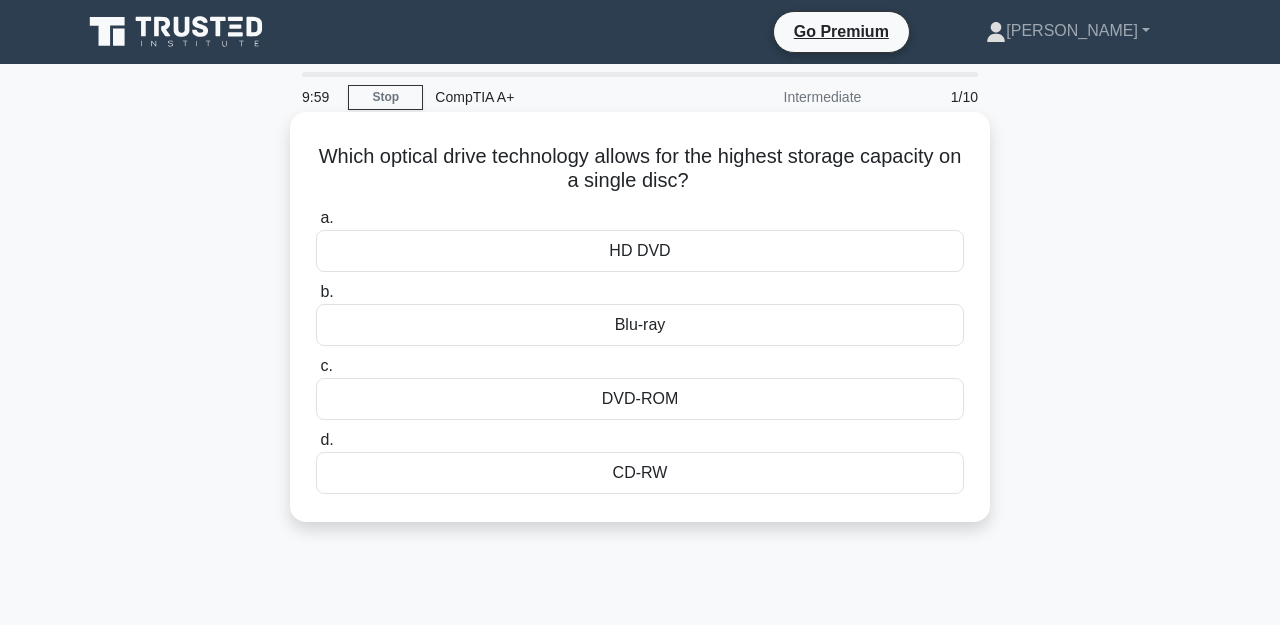 scroll, scrollTop: 0, scrollLeft: 0, axis: both 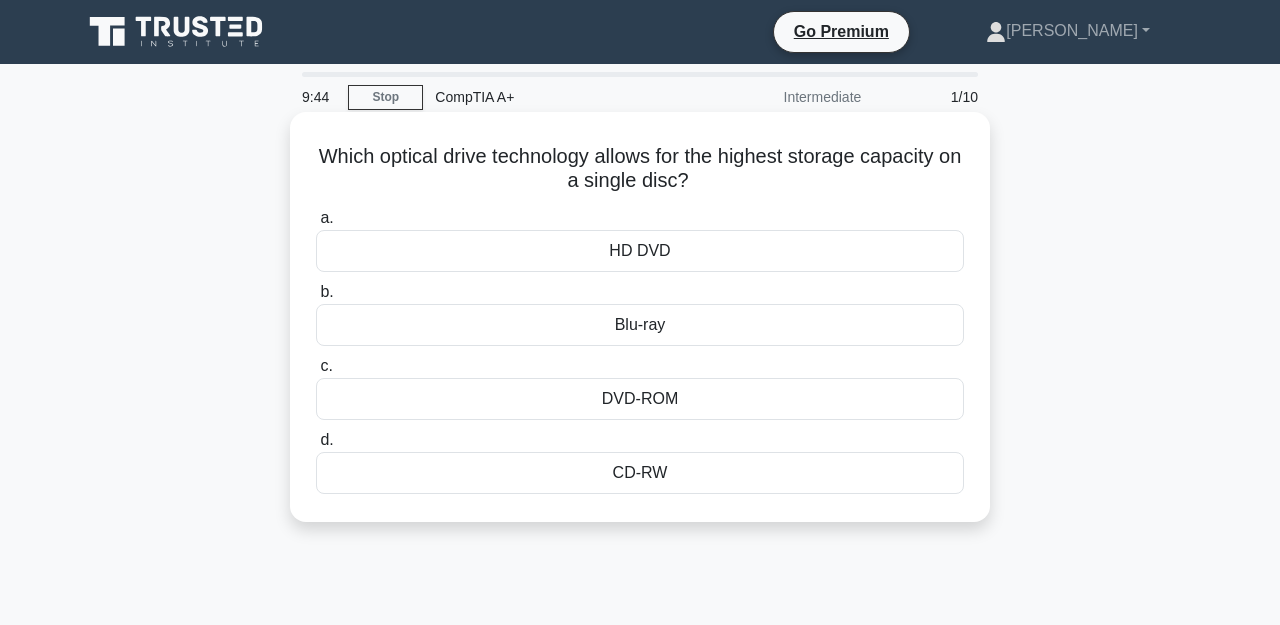 click on "Blu-ray" at bounding box center (640, 325) 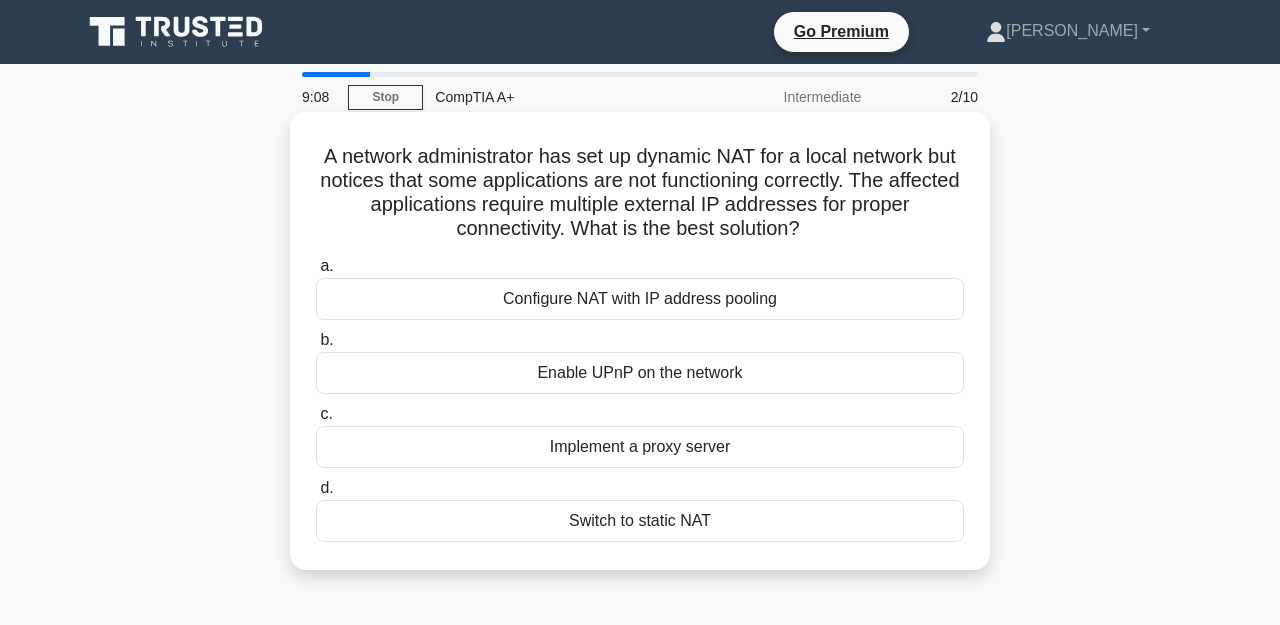 click on "Configure NAT with IP address pooling" at bounding box center [640, 299] 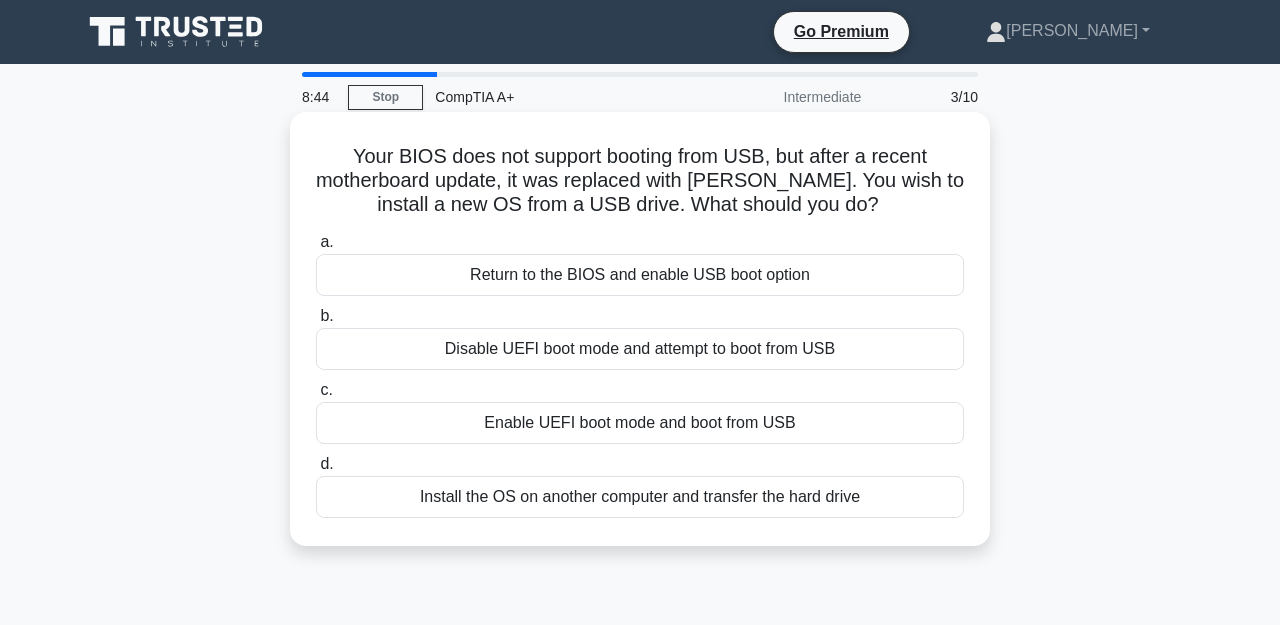 click on "Enable UEFI boot mode and boot from USB" at bounding box center [640, 423] 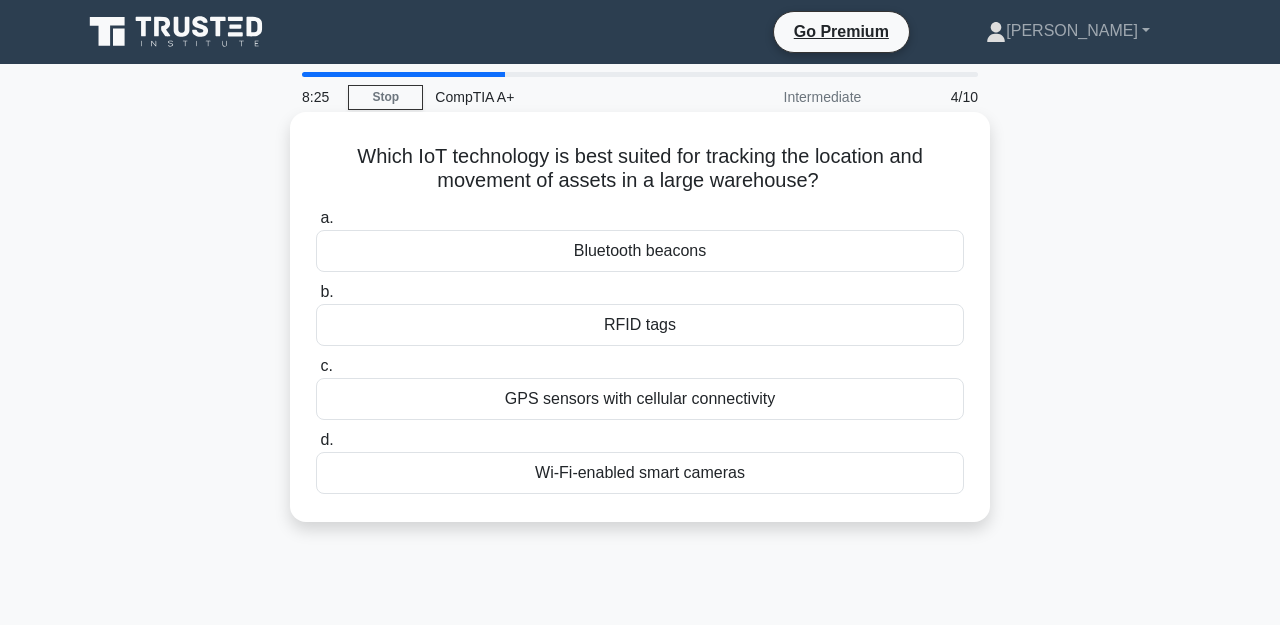 click on "RFID tags" at bounding box center (640, 325) 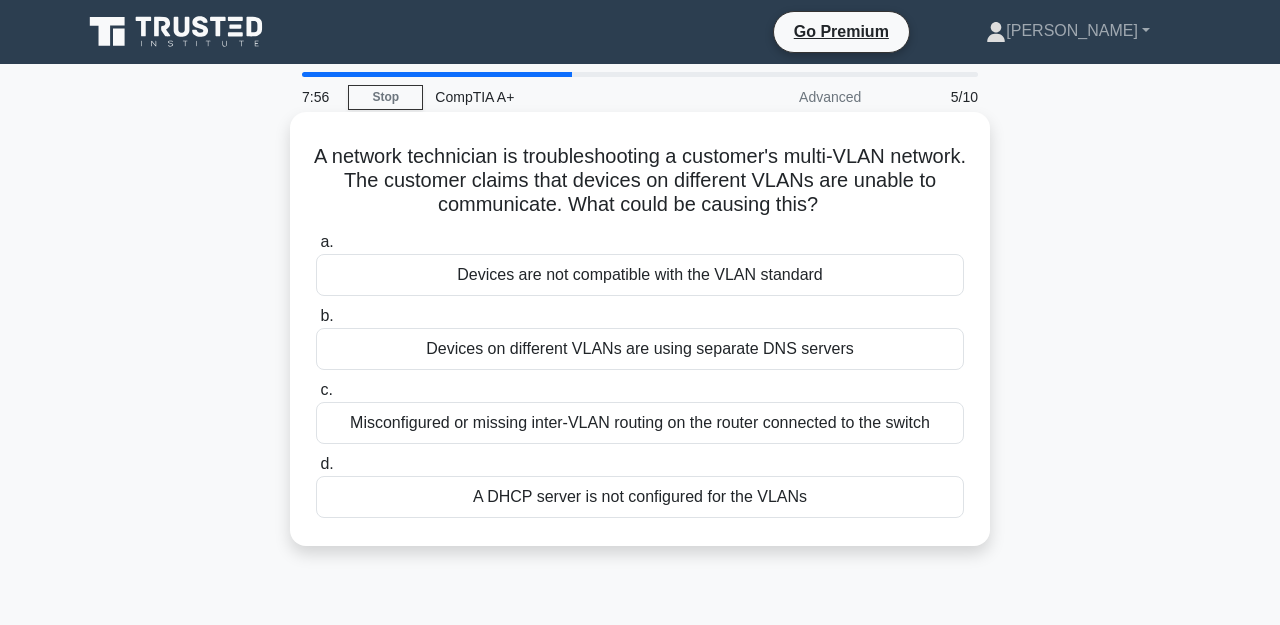 click on "Misconfigured or missing inter-VLAN routing on the router connected to the switch" at bounding box center [640, 423] 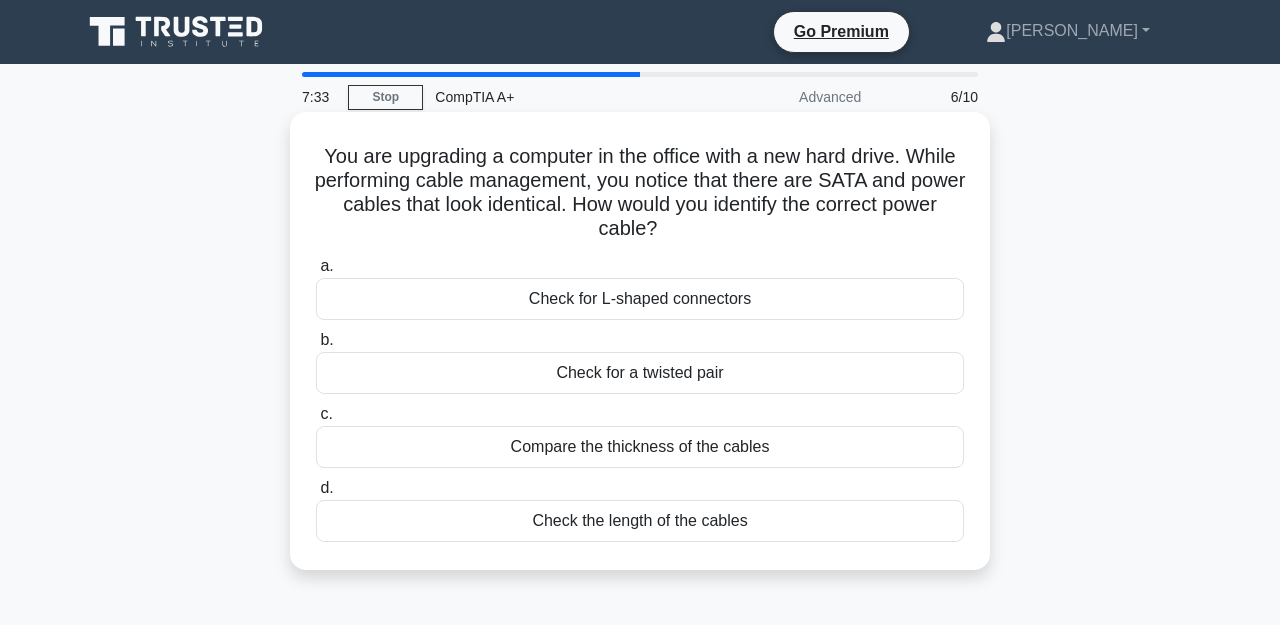 click on "Check for L-shaped connectors" at bounding box center (640, 299) 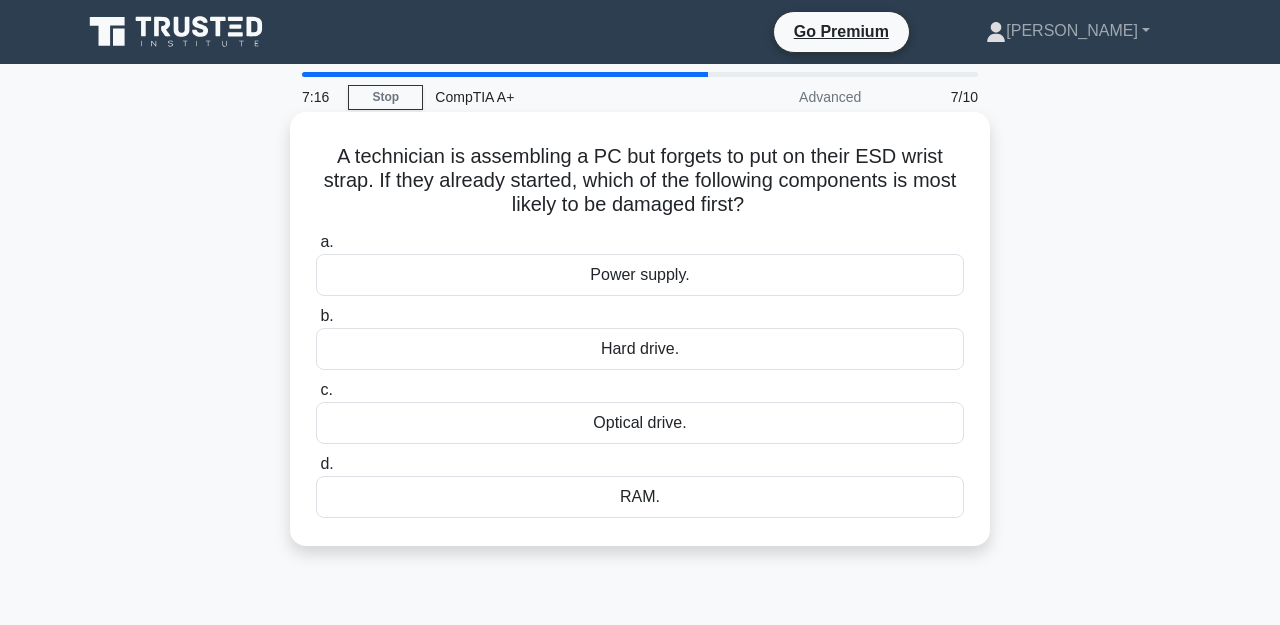 click on "Hard drive." at bounding box center [640, 349] 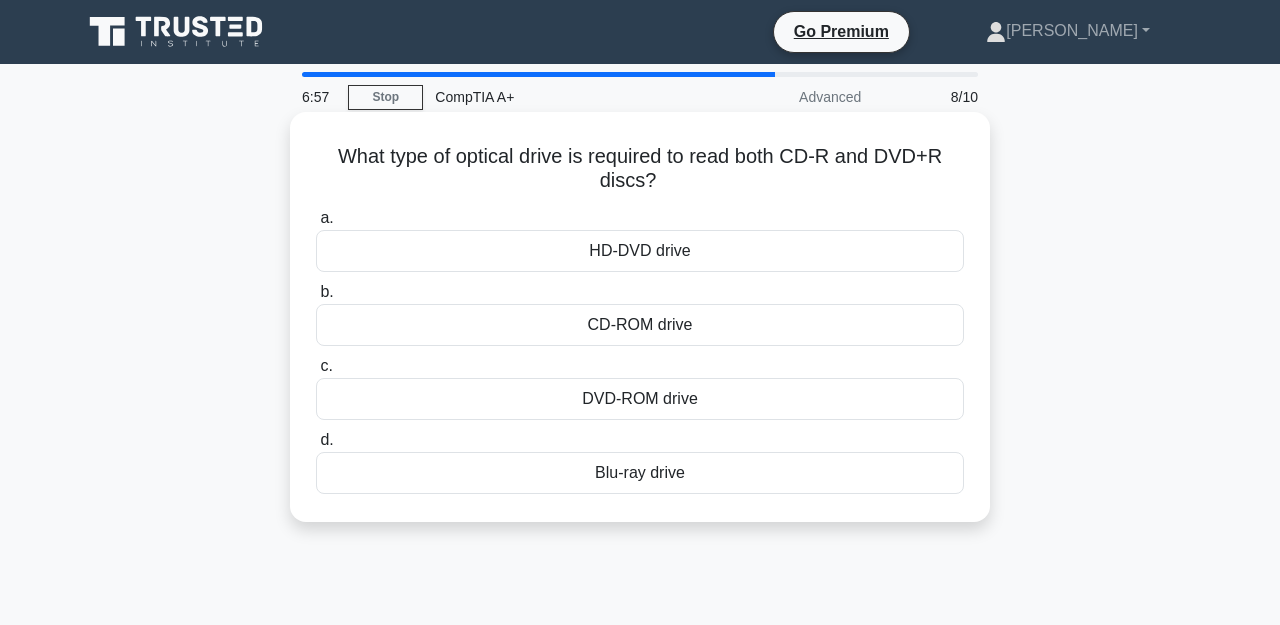 click on "DVD-ROM drive" at bounding box center (640, 399) 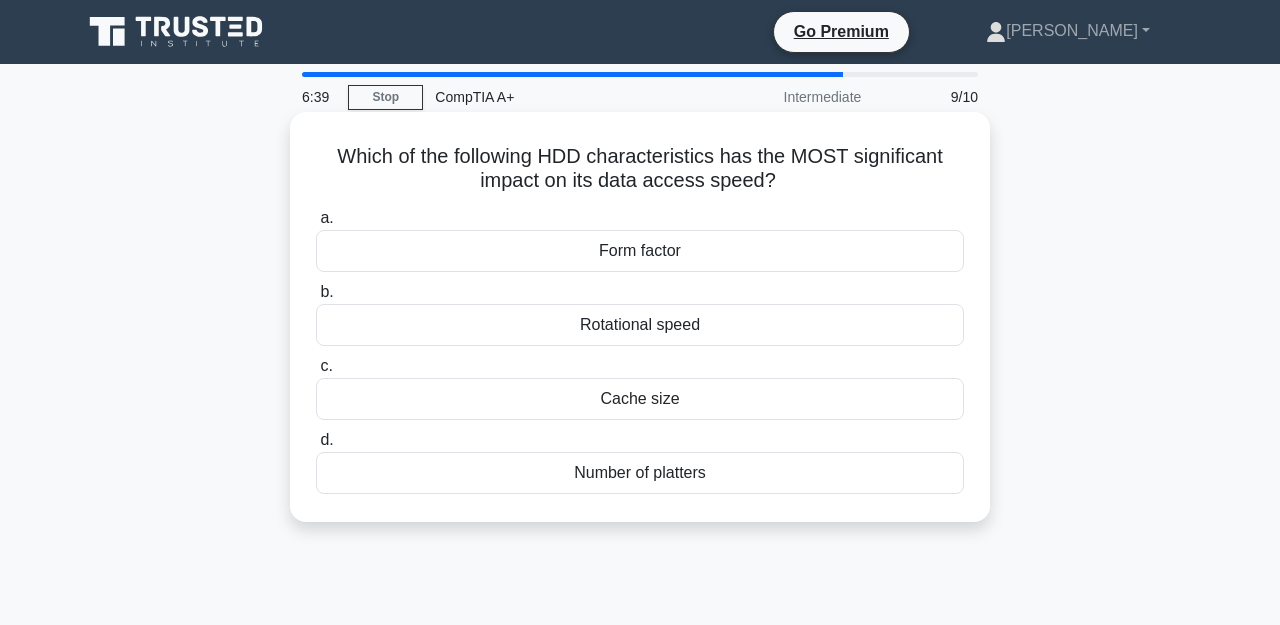 click on "Rotational speed" at bounding box center (640, 325) 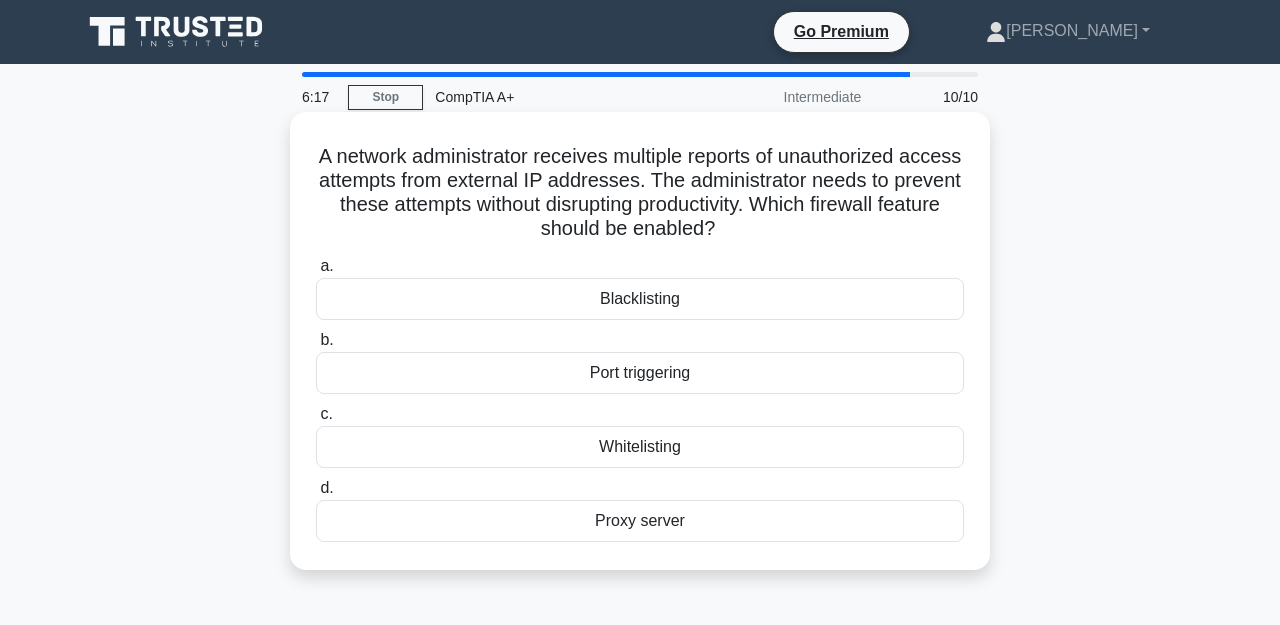 click on "Port triggering" at bounding box center [640, 373] 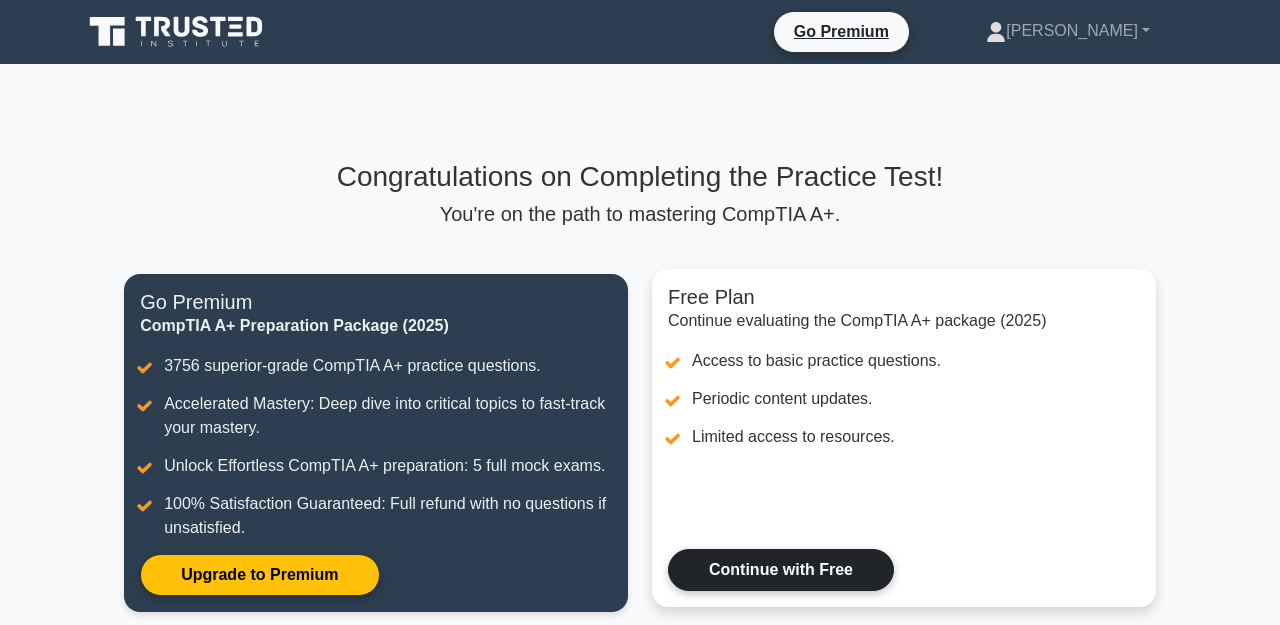 scroll, scrollTop: 69, scrollLeft: 0, axis: vertical 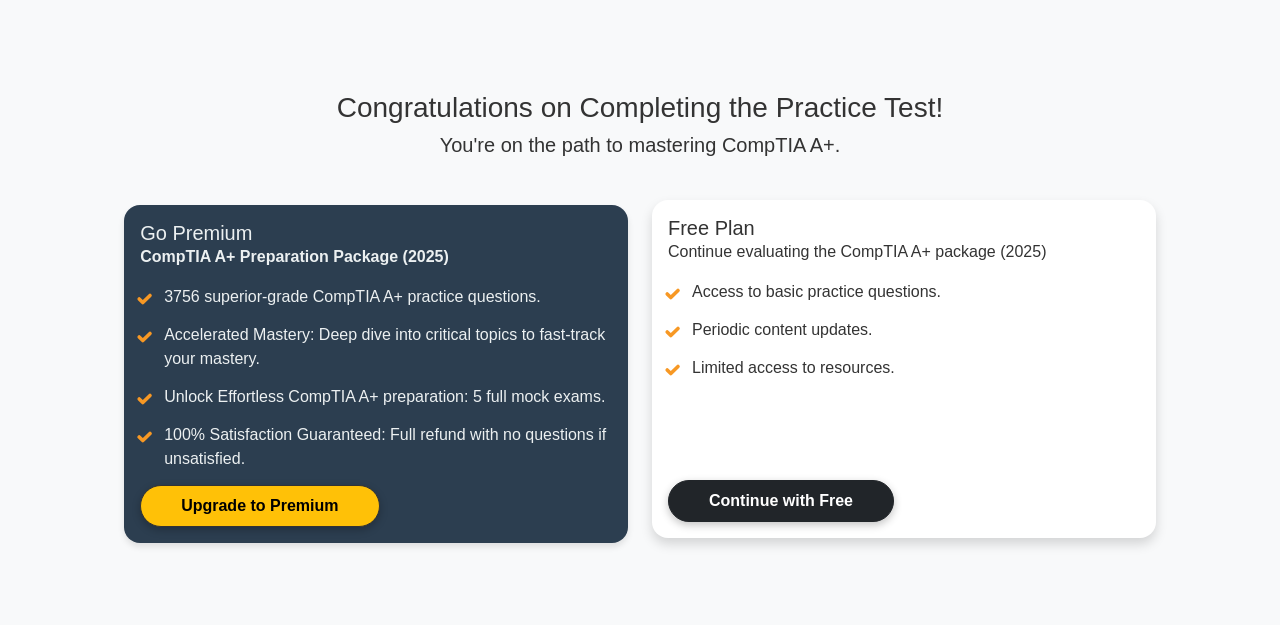 click on "Continue with Free" at bounding box center (781, 501) 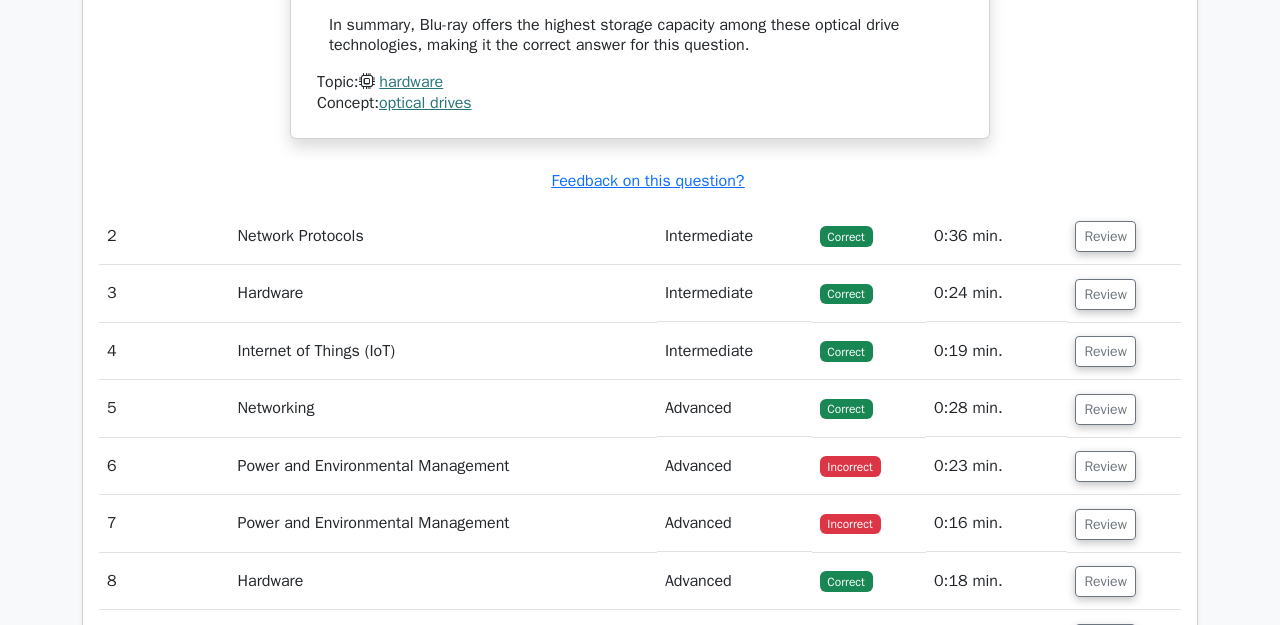 scroll, scrollTop: 2426, scrollLeft: 0, axis: vertical 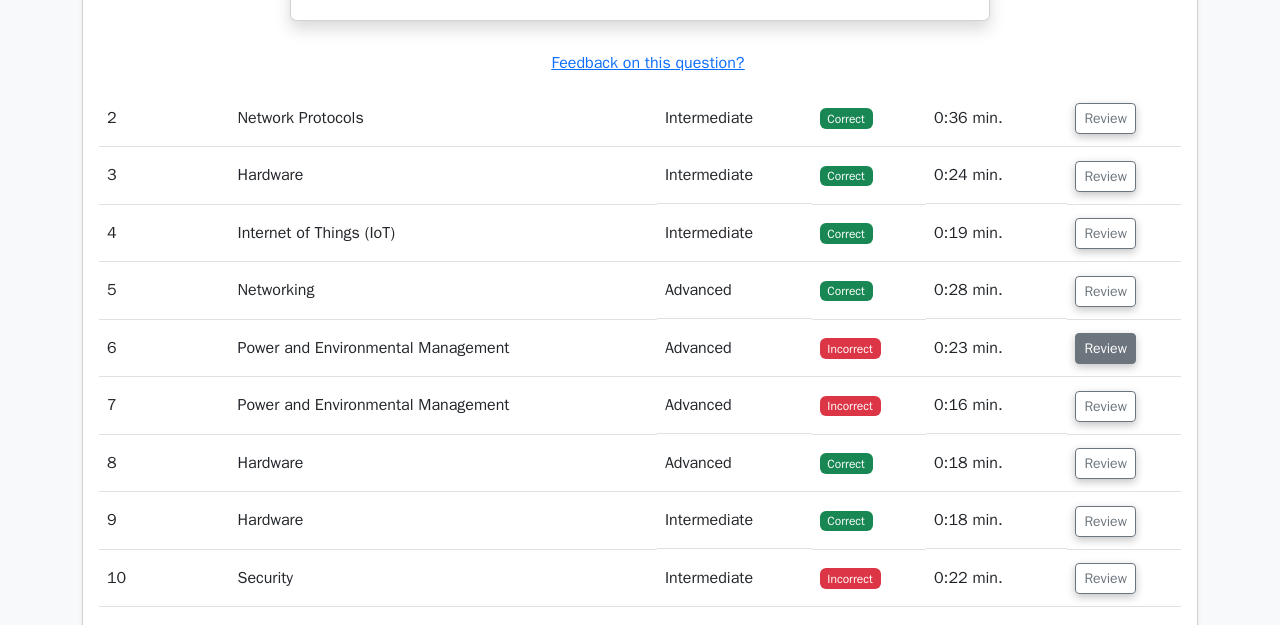 click on "Review" at bounding box center (1105, 348) 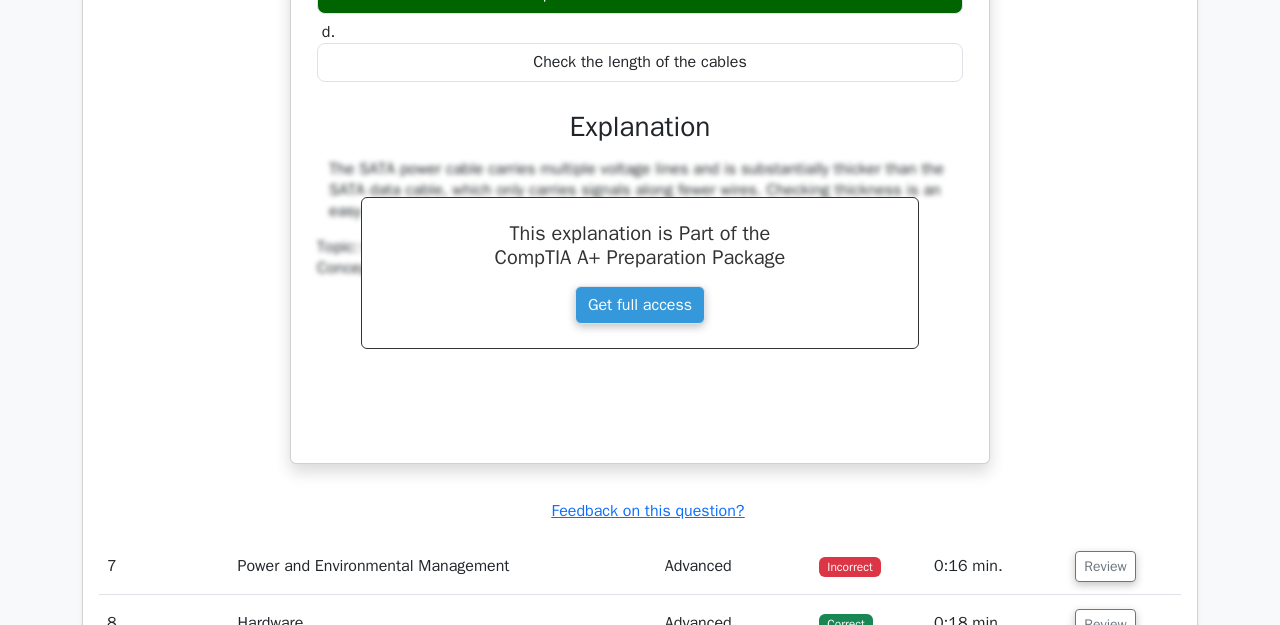 scroll, scrollTop: 3258, scrollLeft: 0, axis: vertical 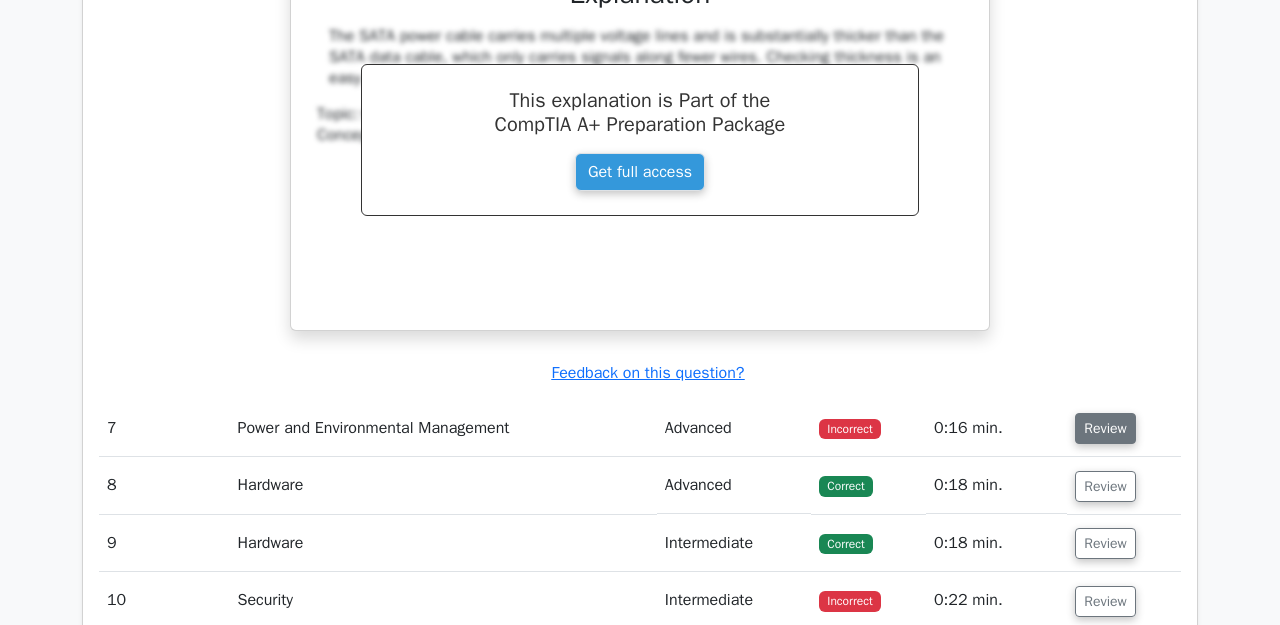 click on "Review" at bounding box center (1105, 428) 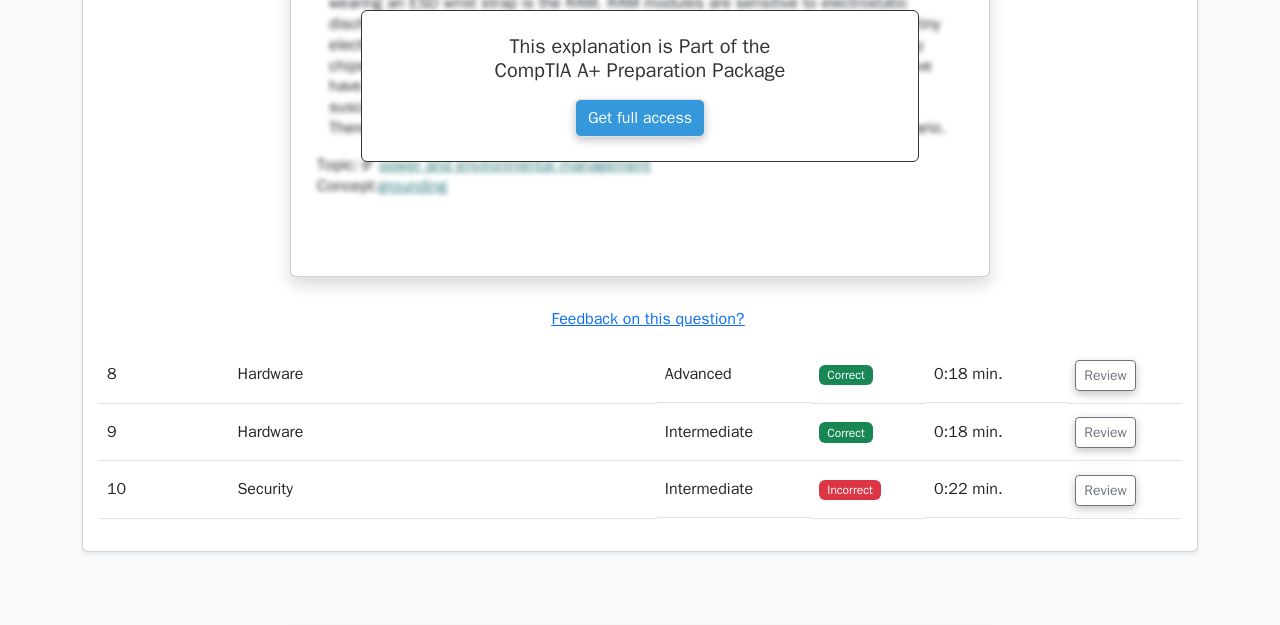 scroll, scrollTop: 4229, scrollLeft: 0, axis: vertical 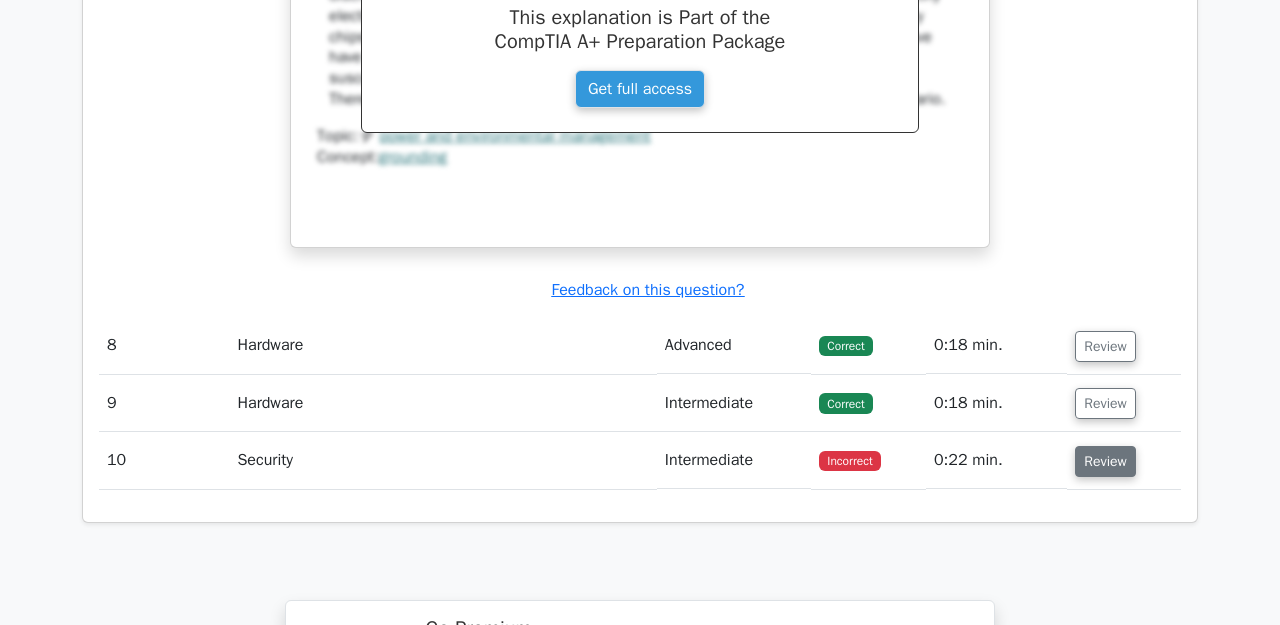 click on "Review" at bounding box center (1105, 461) 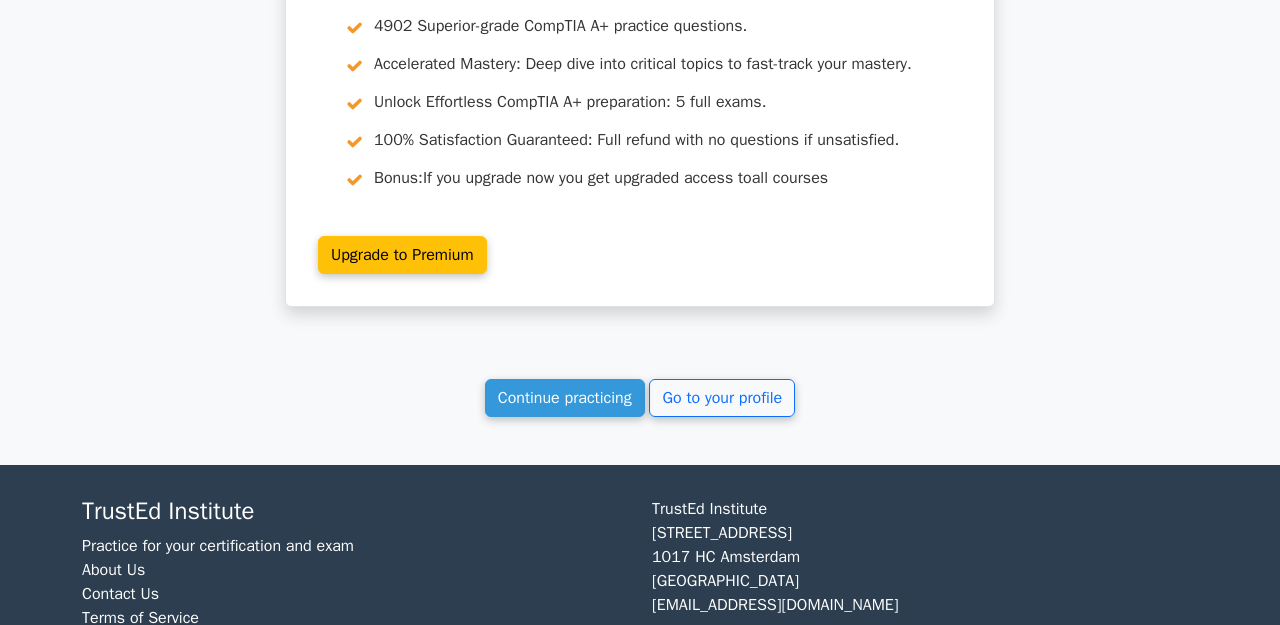 scroll, scrollTop: 5754, scrollLeft: 0, axis: vertical 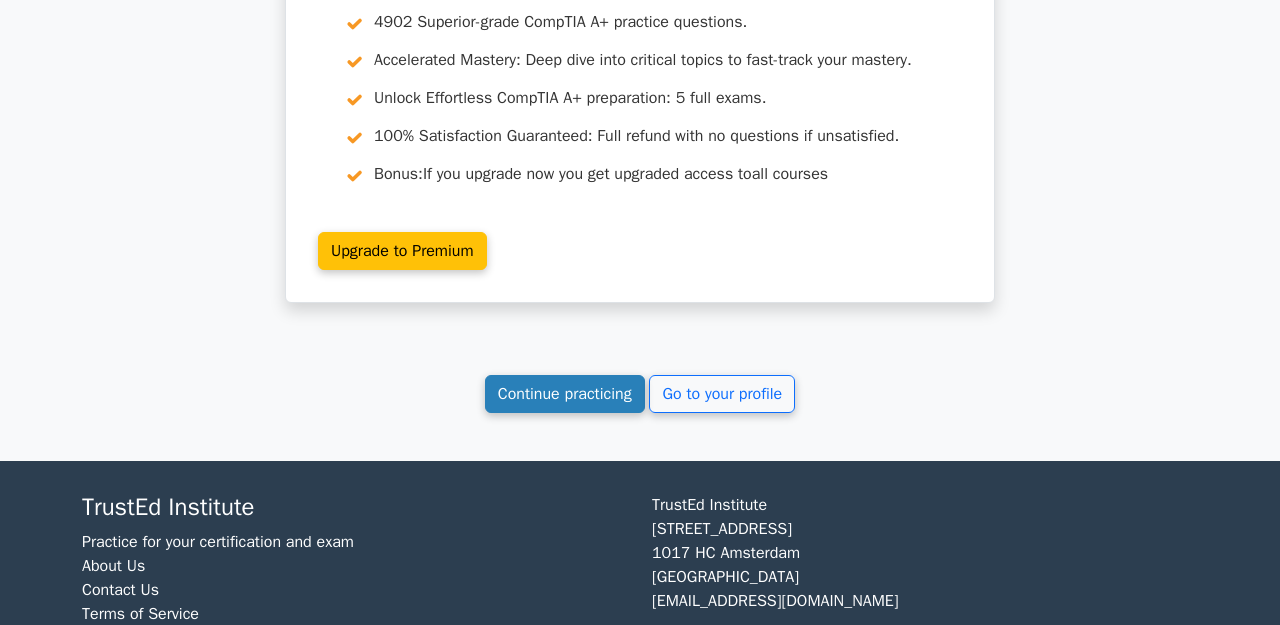 click on "Continue practicing" at bounding box center (565, 394) 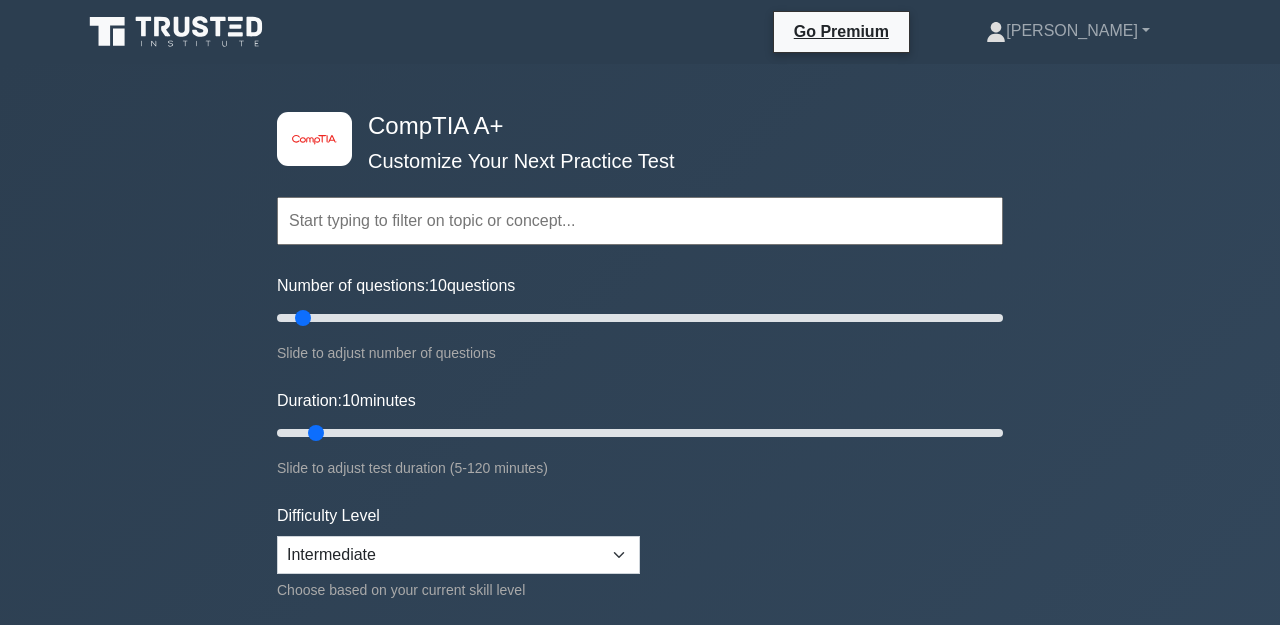 scroll, scrollTop: 0, scrollLeft: 0, axis: both 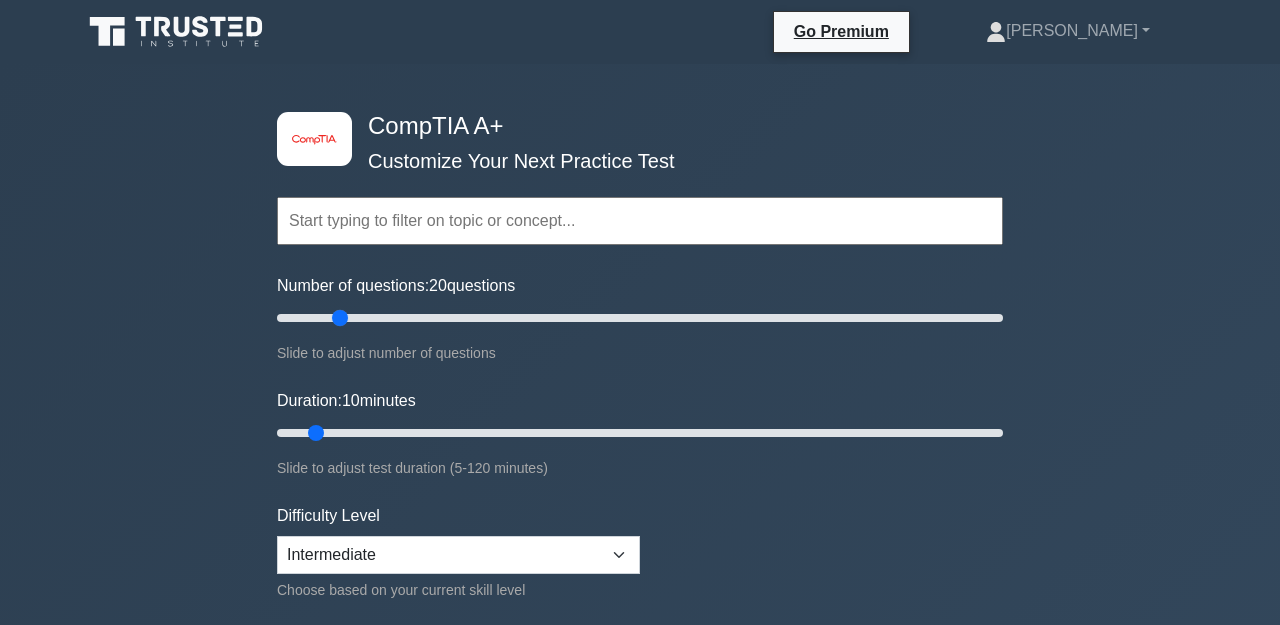 drag, startPoint x: 302, startPoint y: 313, endPoint x: 342, endPoint y: 320, distance: 40.60788 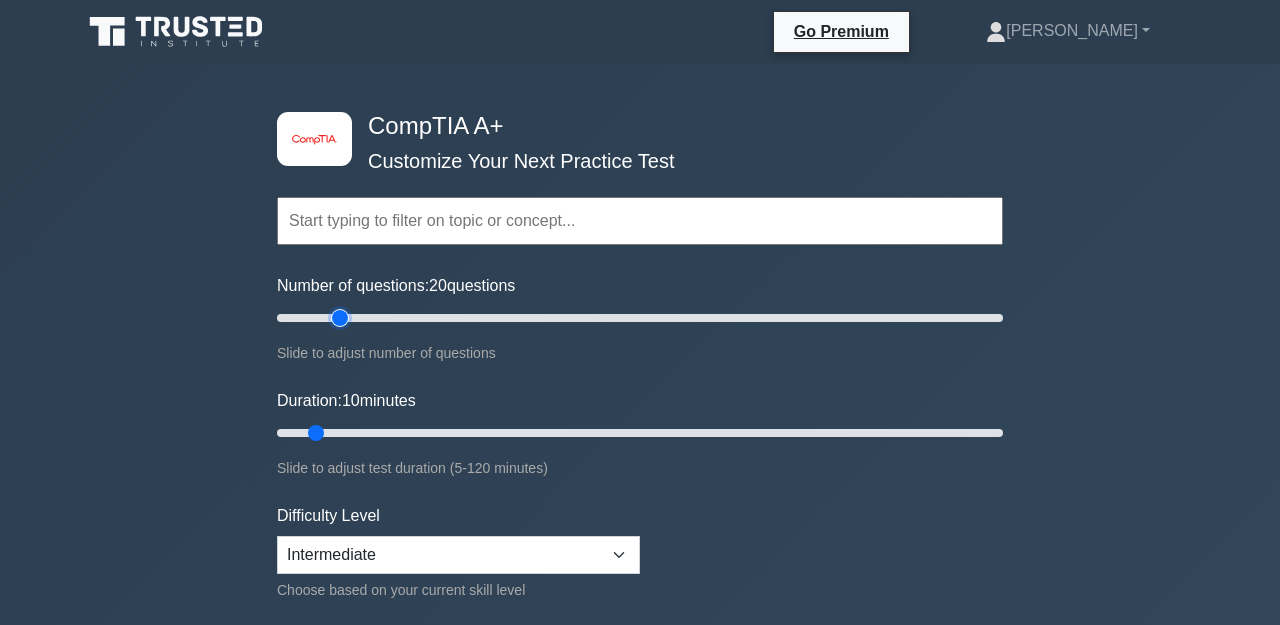 type on "20" 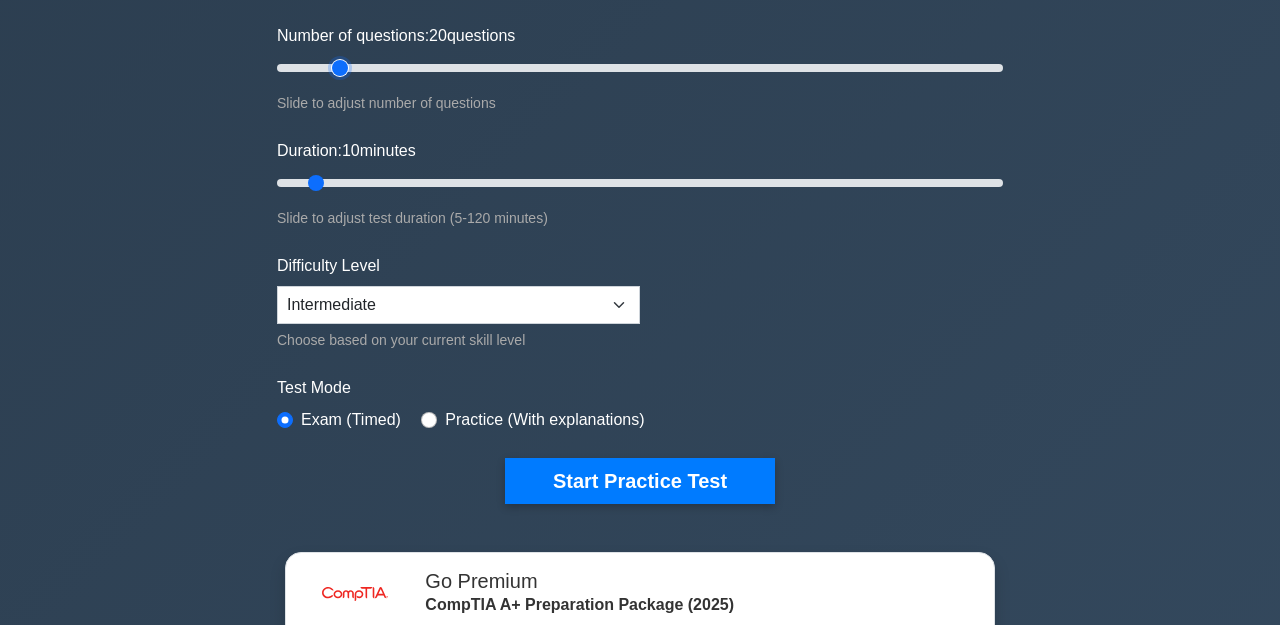 scroll, scrollTop: 277, scrollLeft: 0, axis: vertical 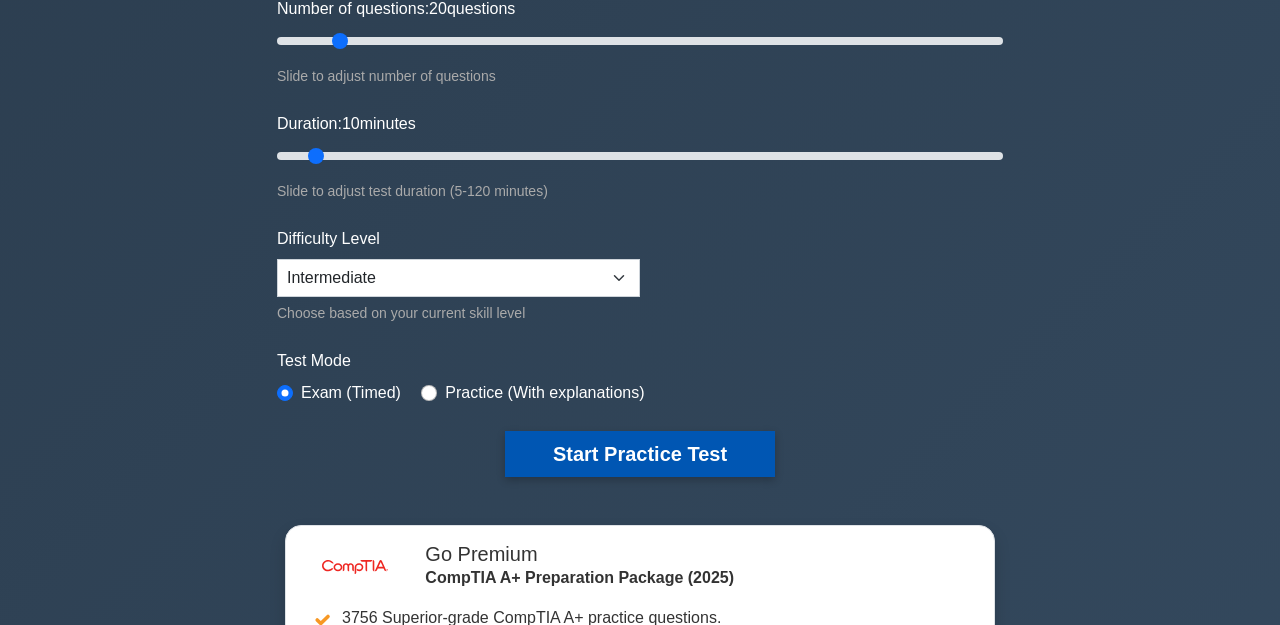 click on "Start Practice Test" at bounding box center [640, 454] 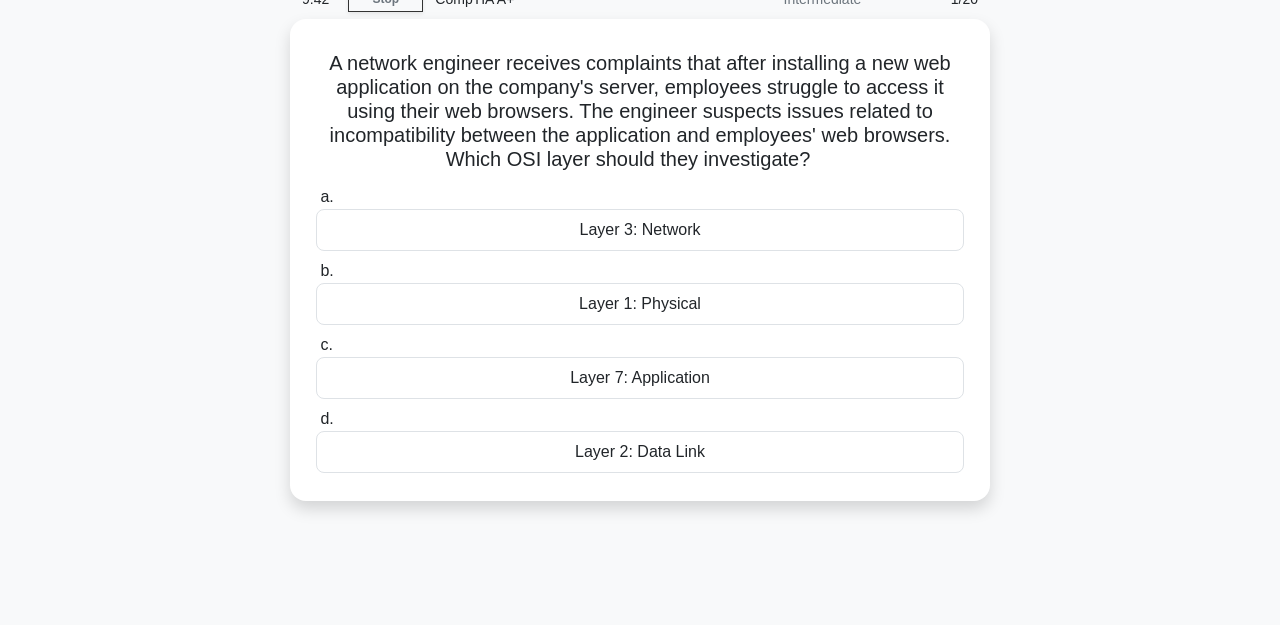 scroll, scrollTop: 69, scrollLeft: 0, axis: vertical 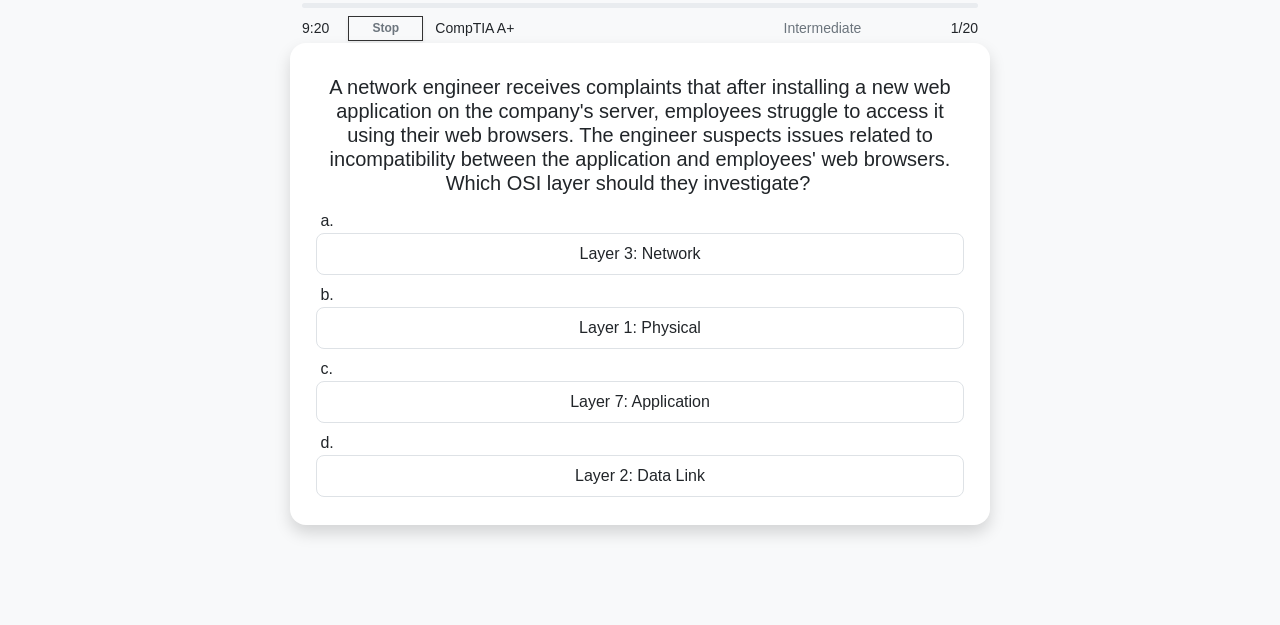 click on "Layer 3: Network" at bounding box center [640, 254] 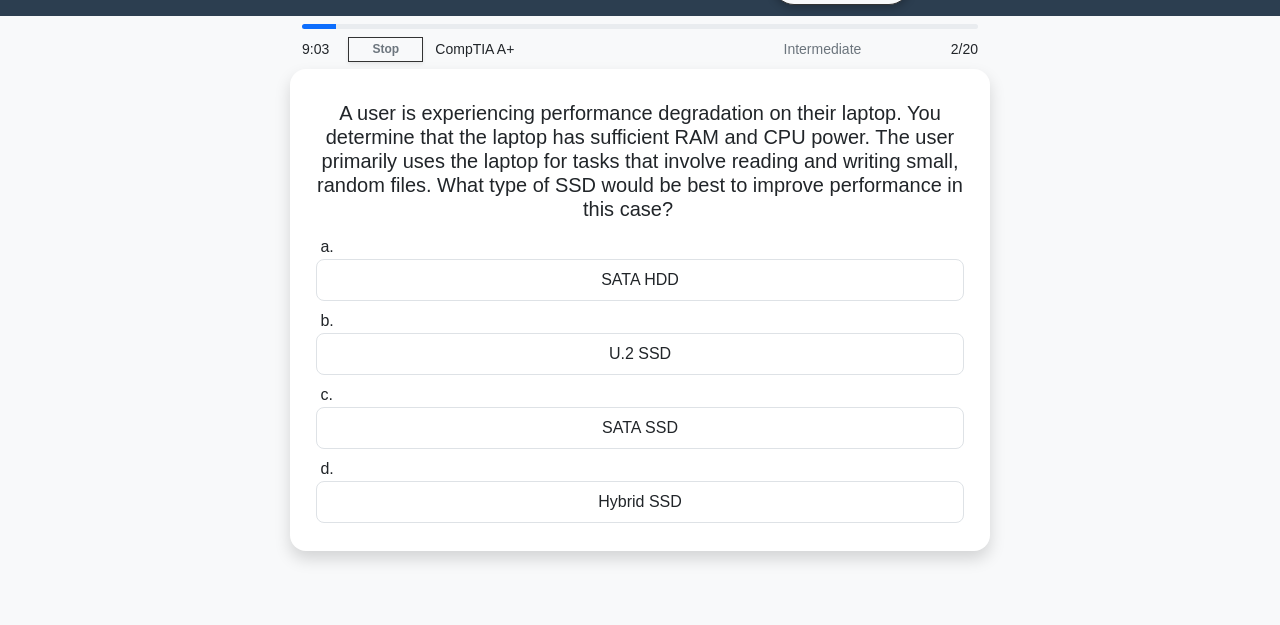 scroll, scrollTop: 69, scrollLeft: 0, axis: vertical 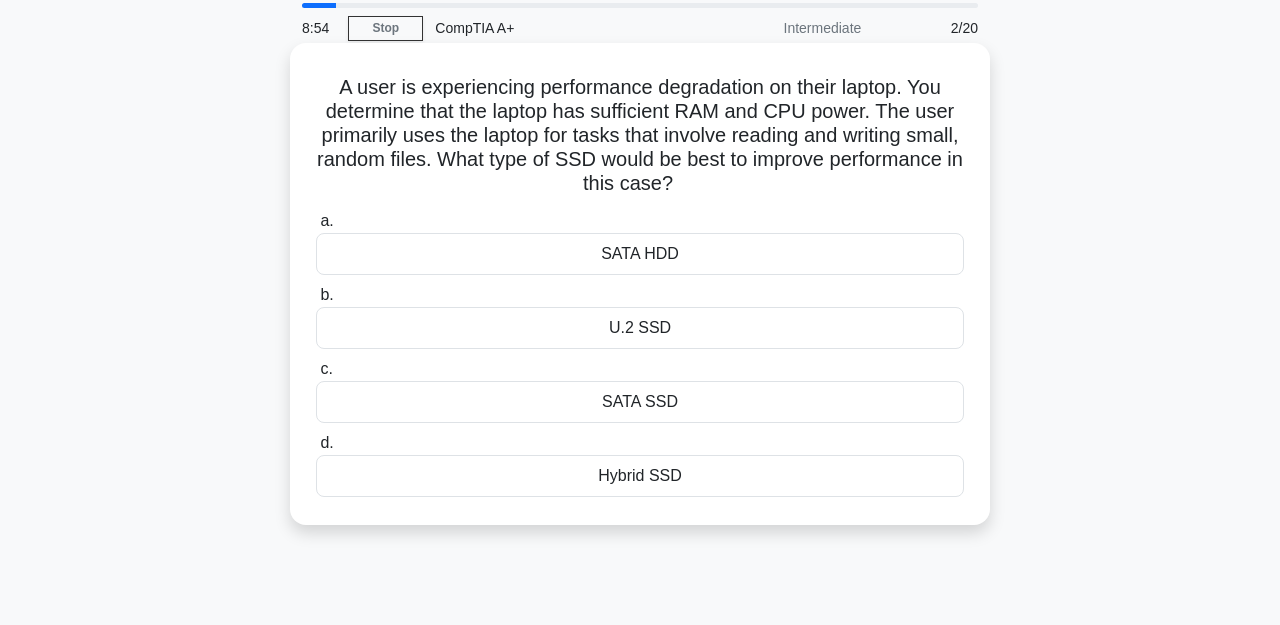 click on "SATA HDD" at bounding box center [640, 254] 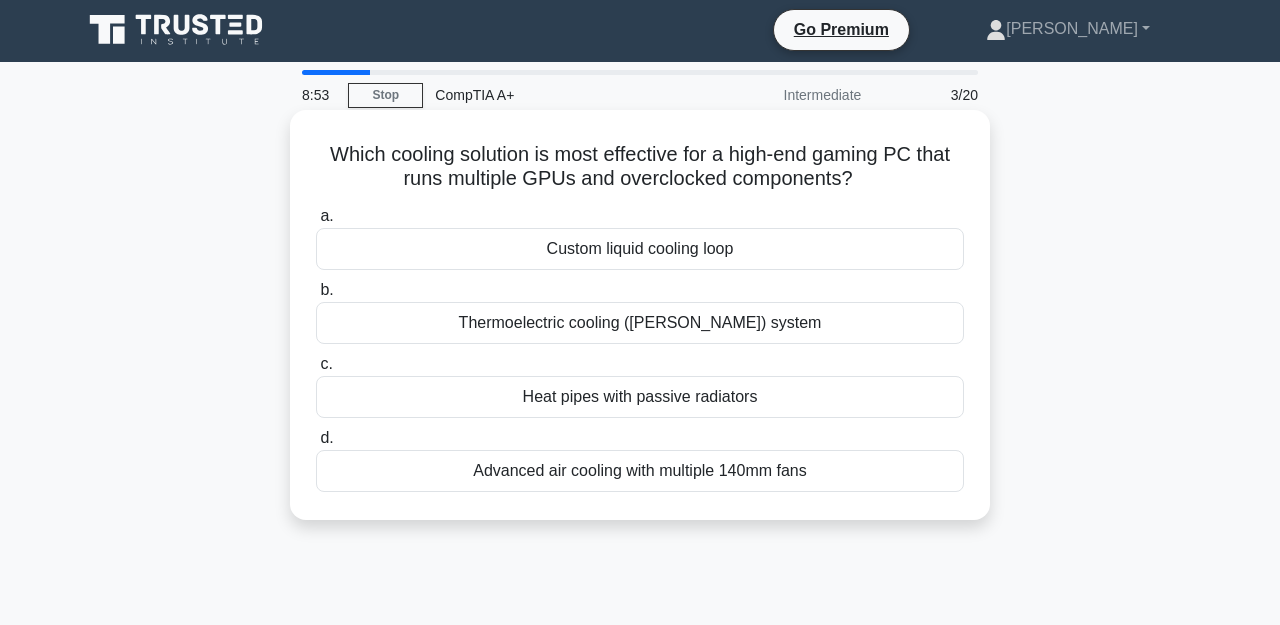scroll, scrollTop: 0, scrollLeft: 0, axis: both 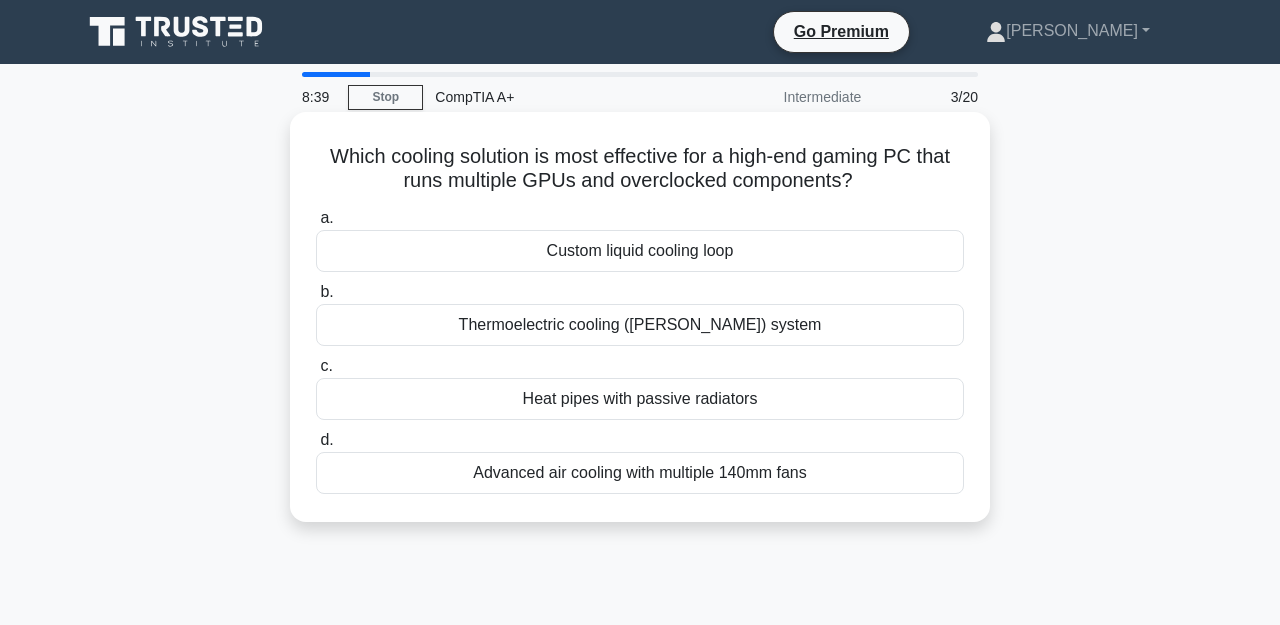 click on "Custom liquid cooling loop" at bounding box center (640, 251) 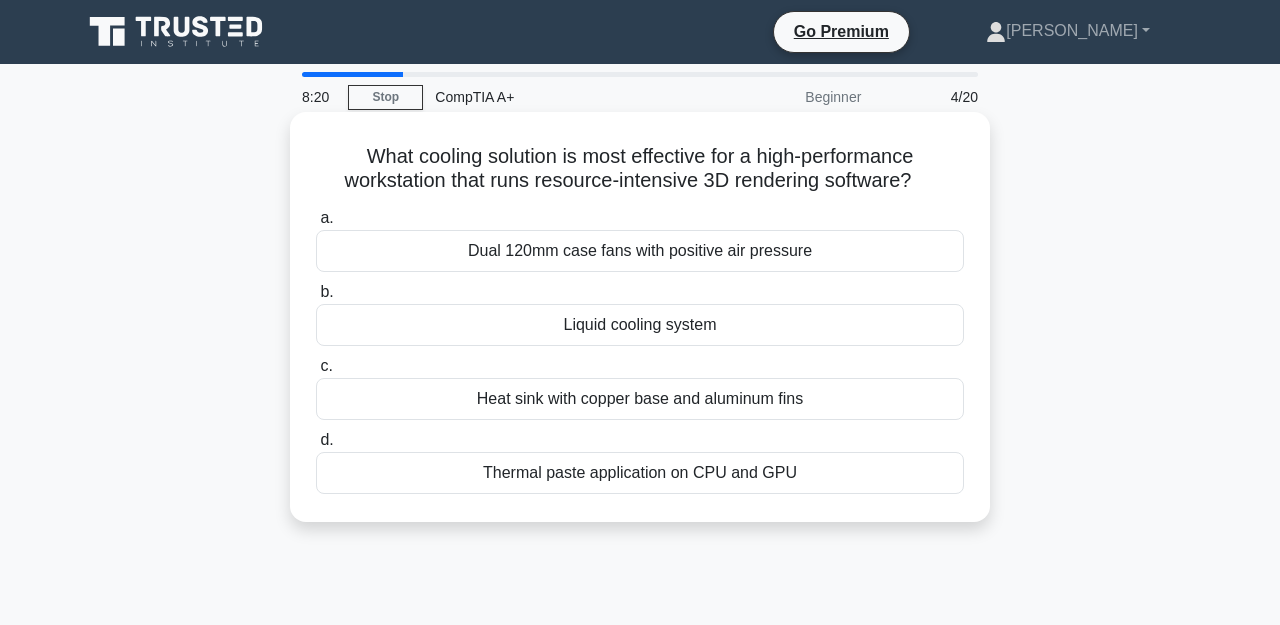 click on "Liquid cooling system" at bounding box center [640, 325] 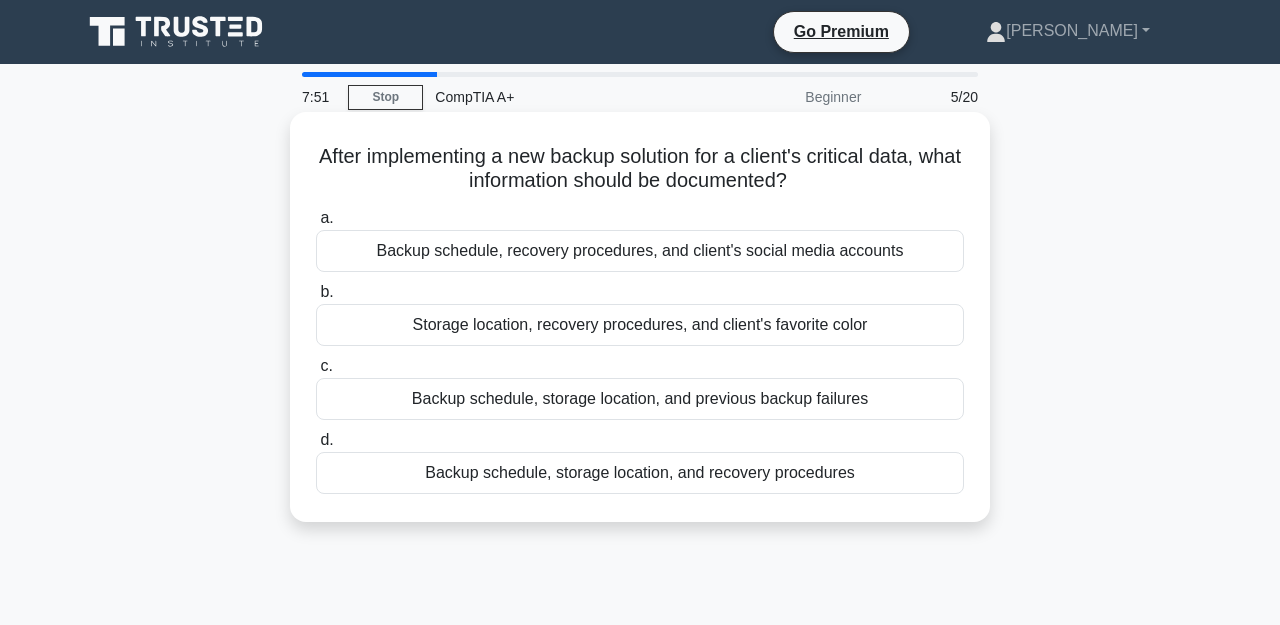click on "Backup schedule, storage location, and recovery procedures" at bounding box center [640, 473] 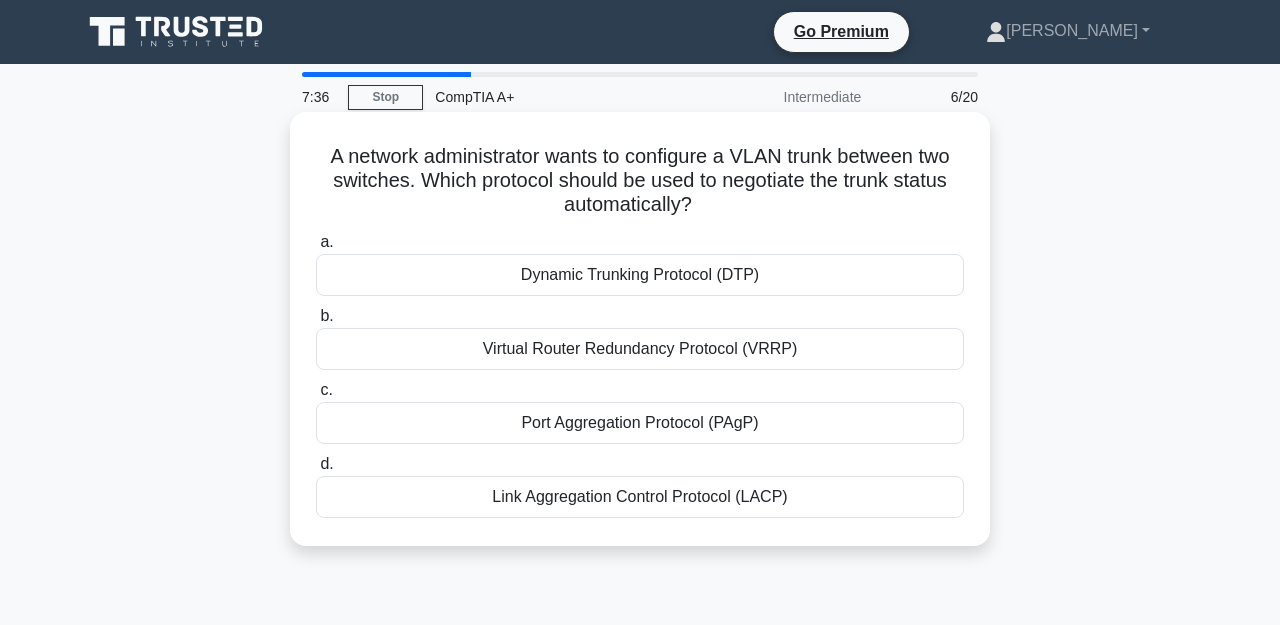 click on "Dynamic Trunking Protocol (DTP)" at bounding box center [640, 275] 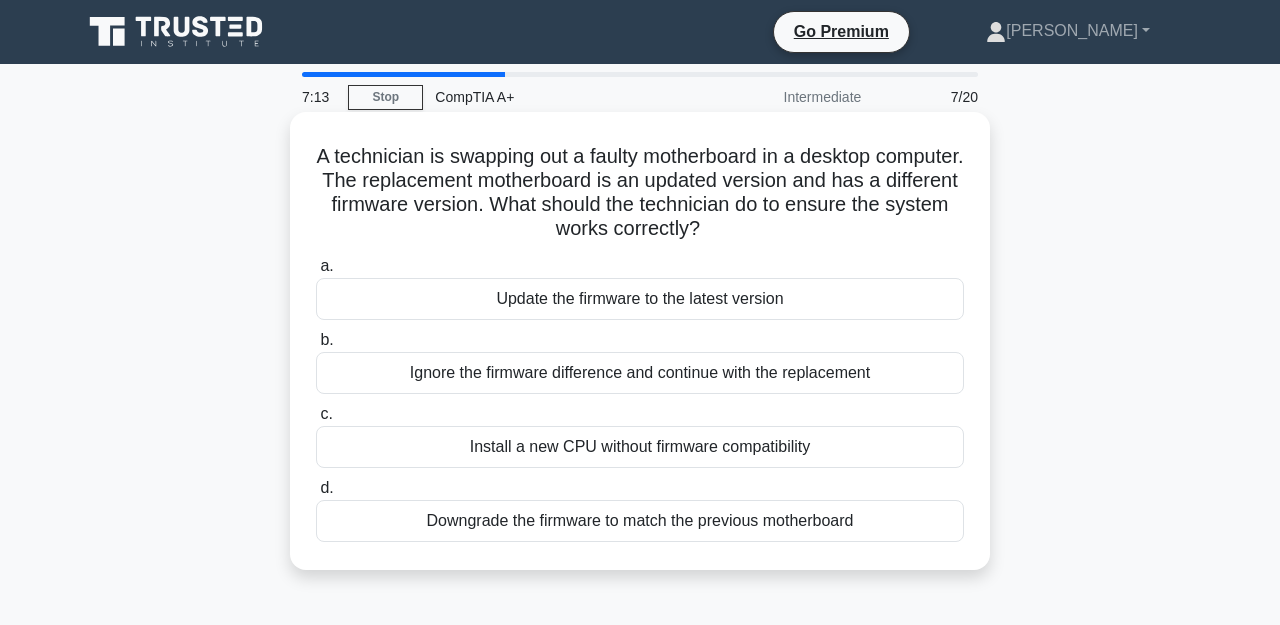 click on "Update the firmware to the latest version" at bounding box center [640, 299] 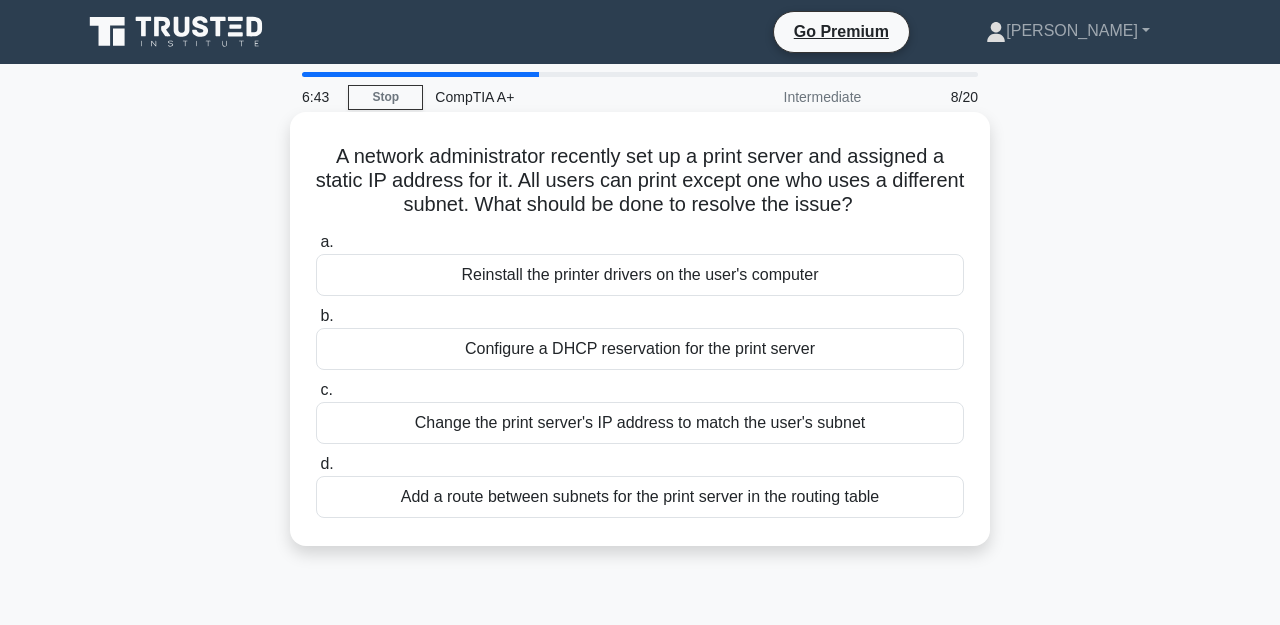 click on "Add a route between subnets for the print server in the routing table" at bounding box center [640, 497] 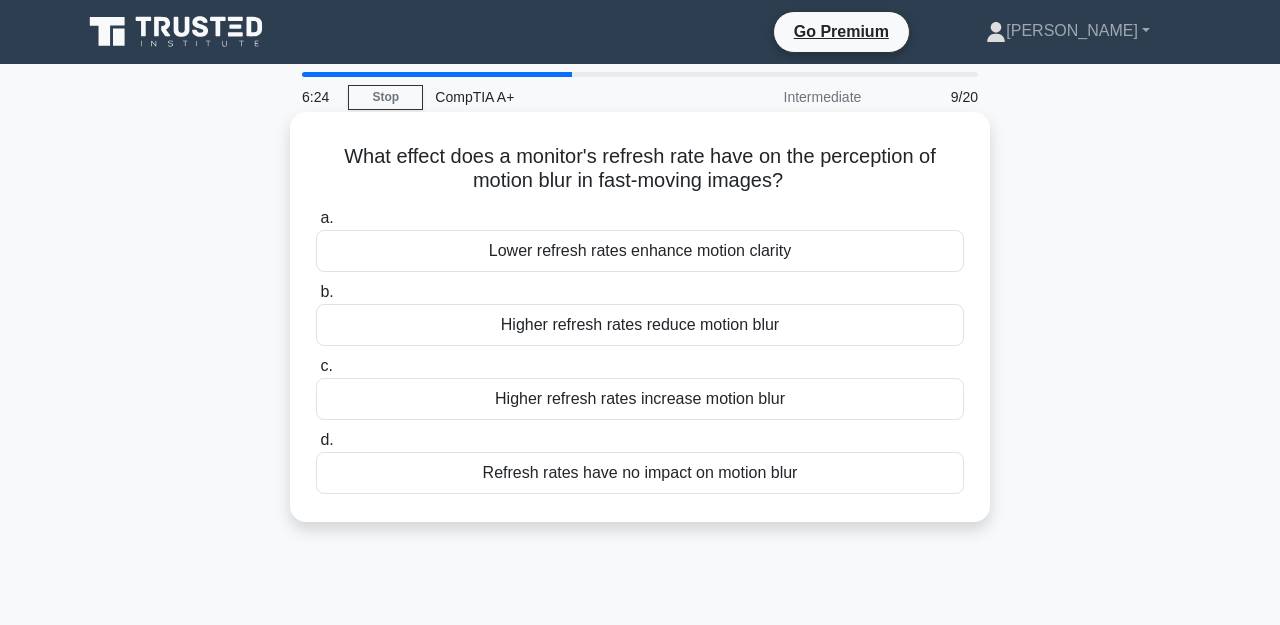 click on "Higher refresh rates reduce motion blur" at bounding box center (640, 325) 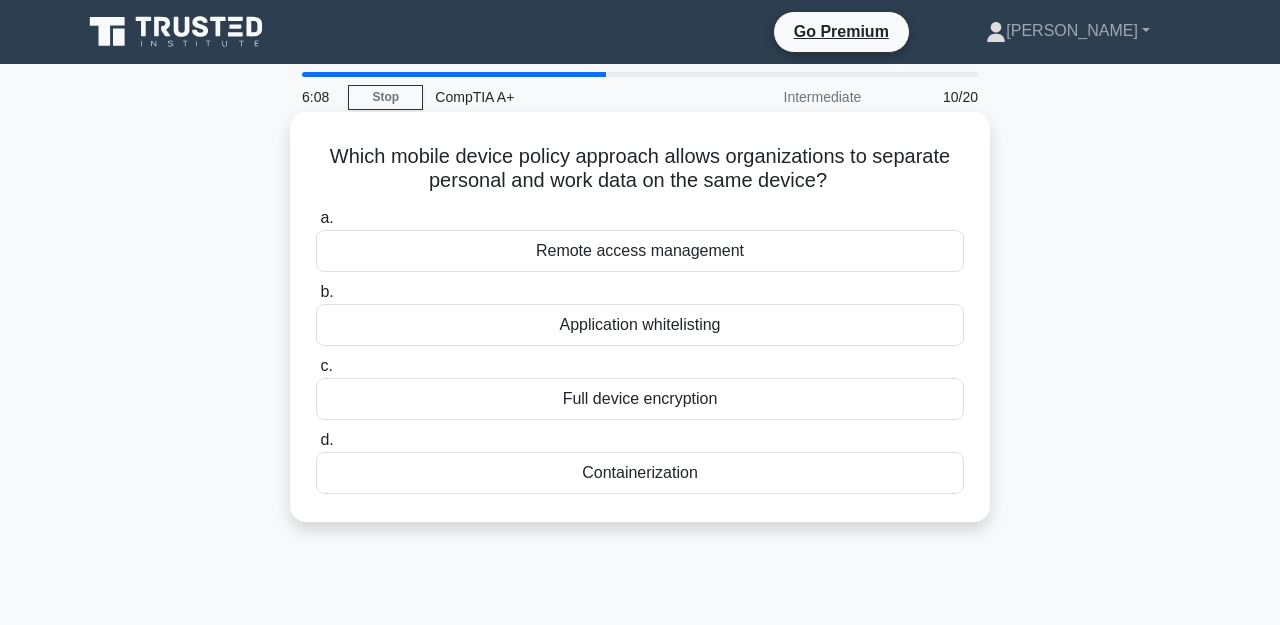 click on "Full device encryption" at bounding box center [640, 399] 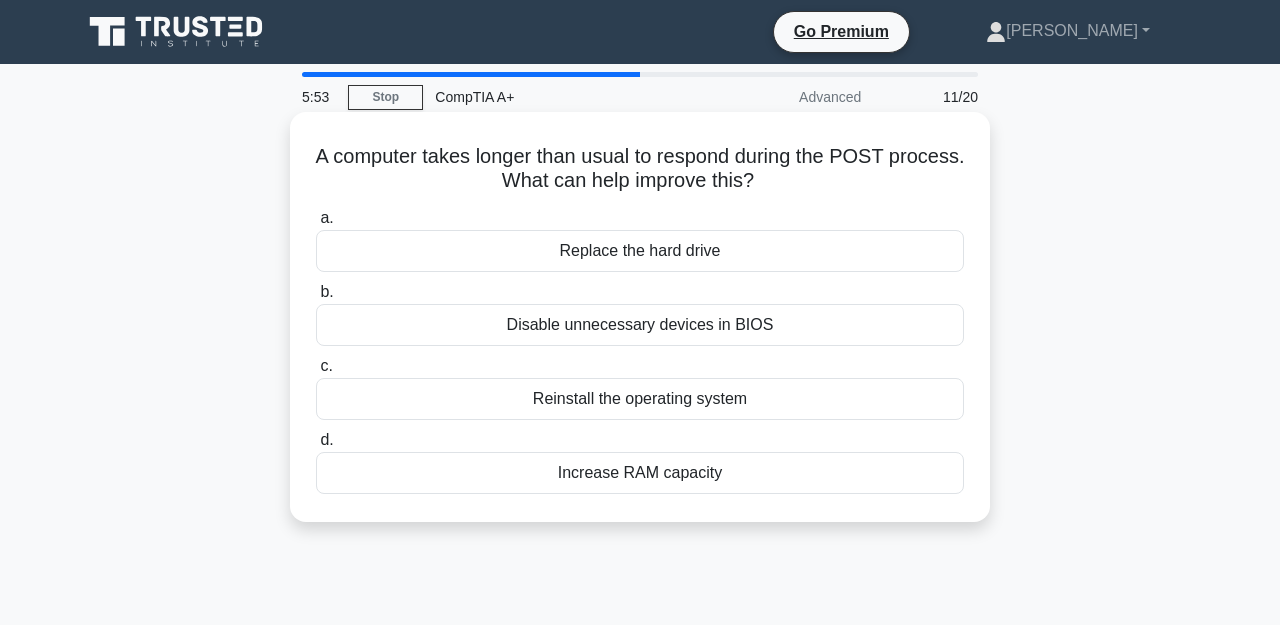 click on "Increase RAM capacity" at bounding box center (640, 473) 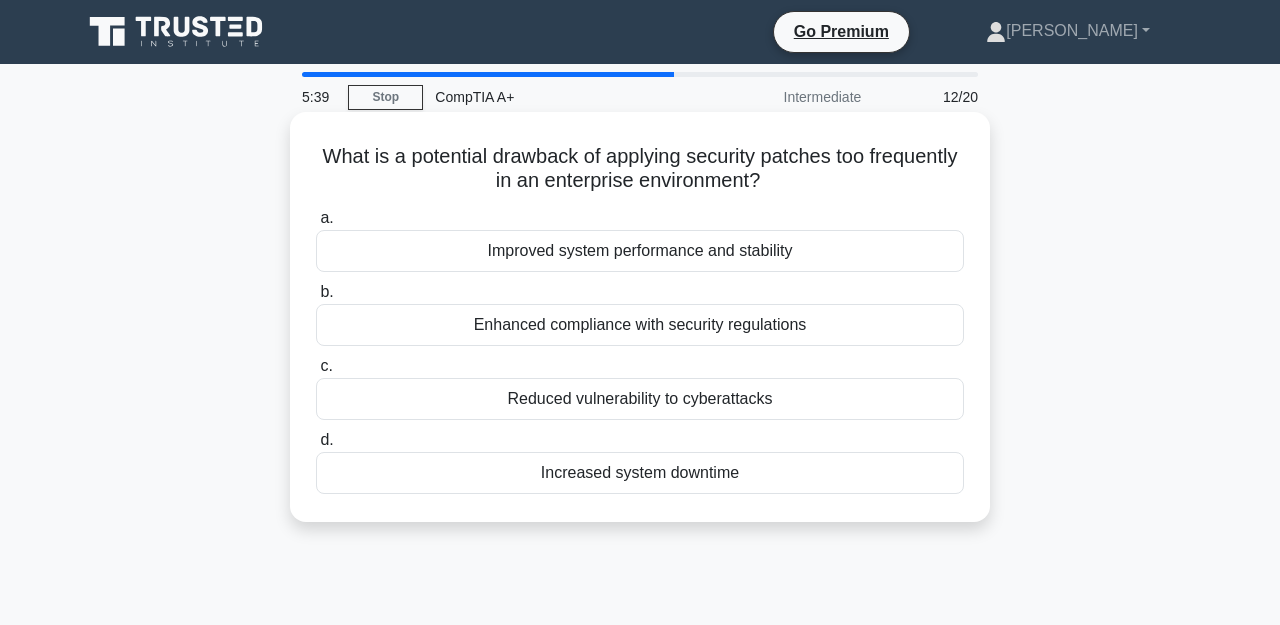 click on "Increased system downtime" at bounding box center (640, 473) 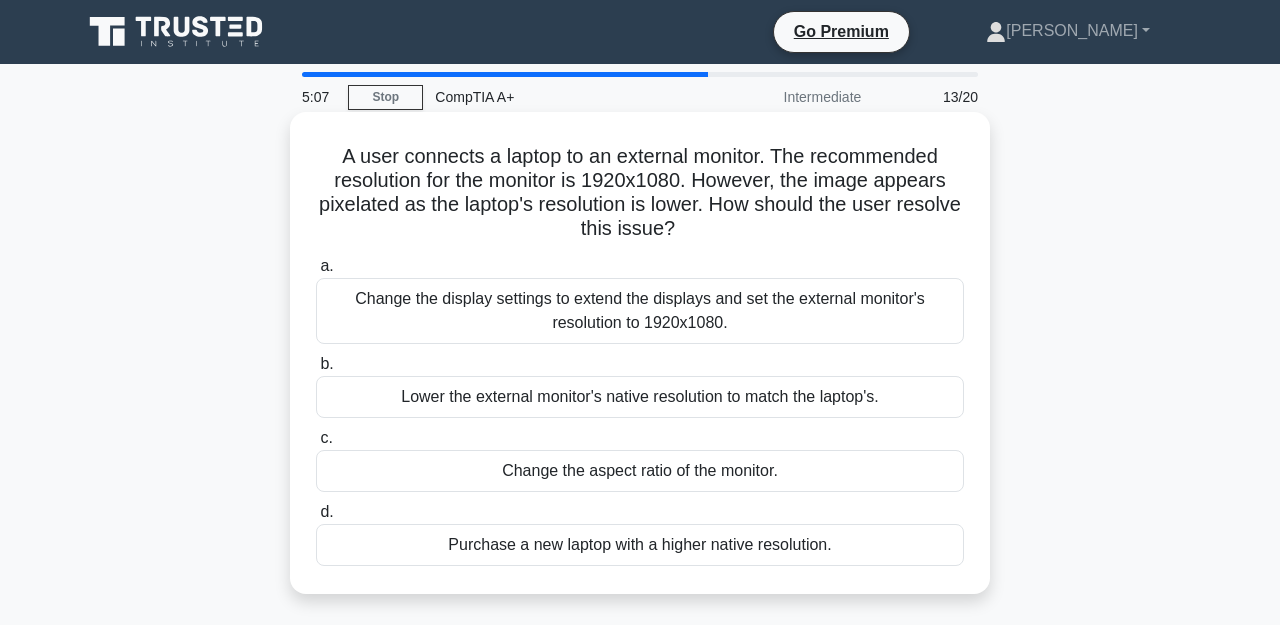 click on "Lower the external monitor's native resolution to match the laptop's." at bounding box center (640, 397) 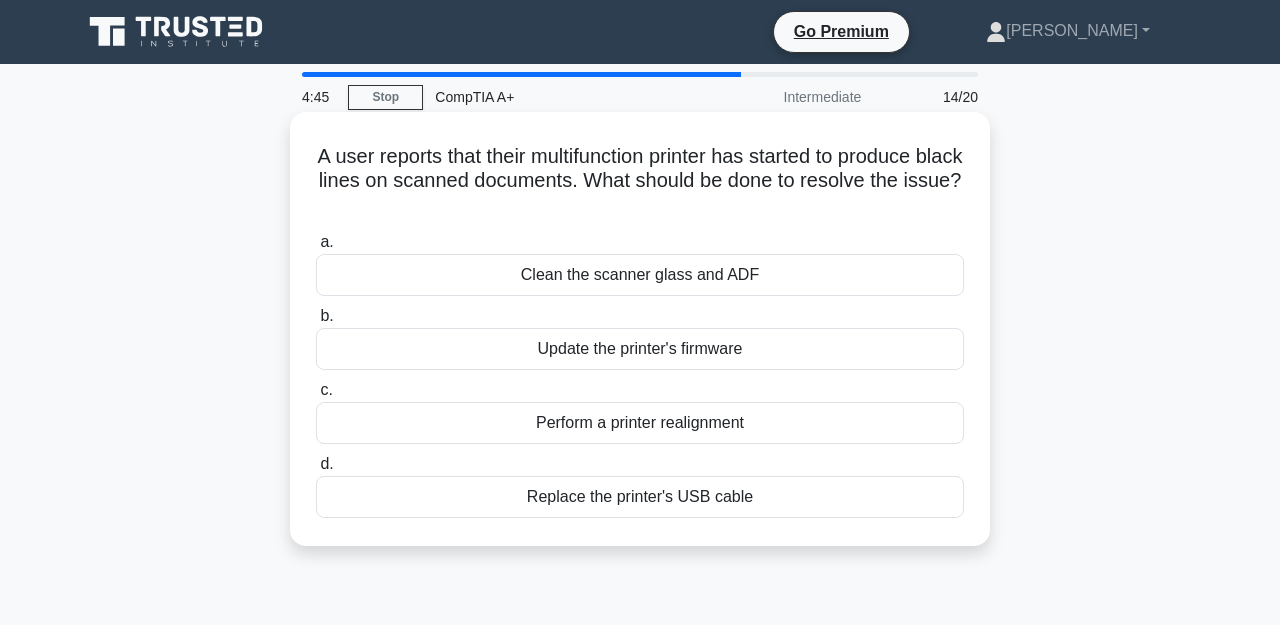 click on "Perform a printer realignment" at bounding box center [640, 423] 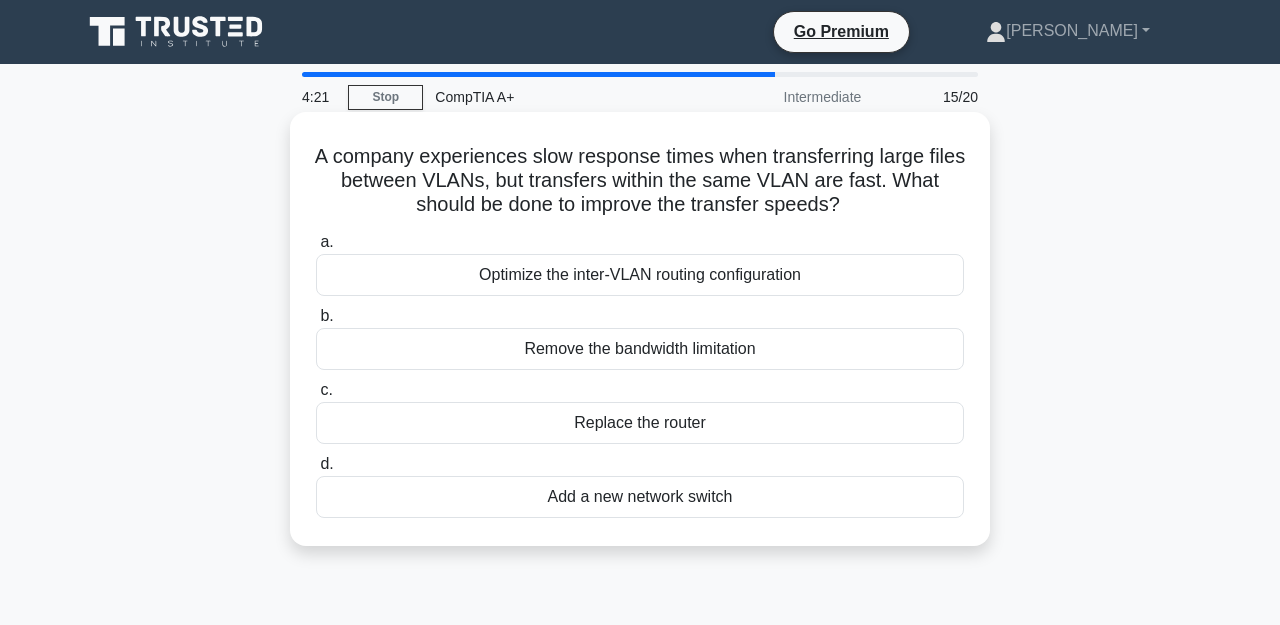 click on "Optimize the inter-VLAN routing configuration" at bounding box center (640, 275) 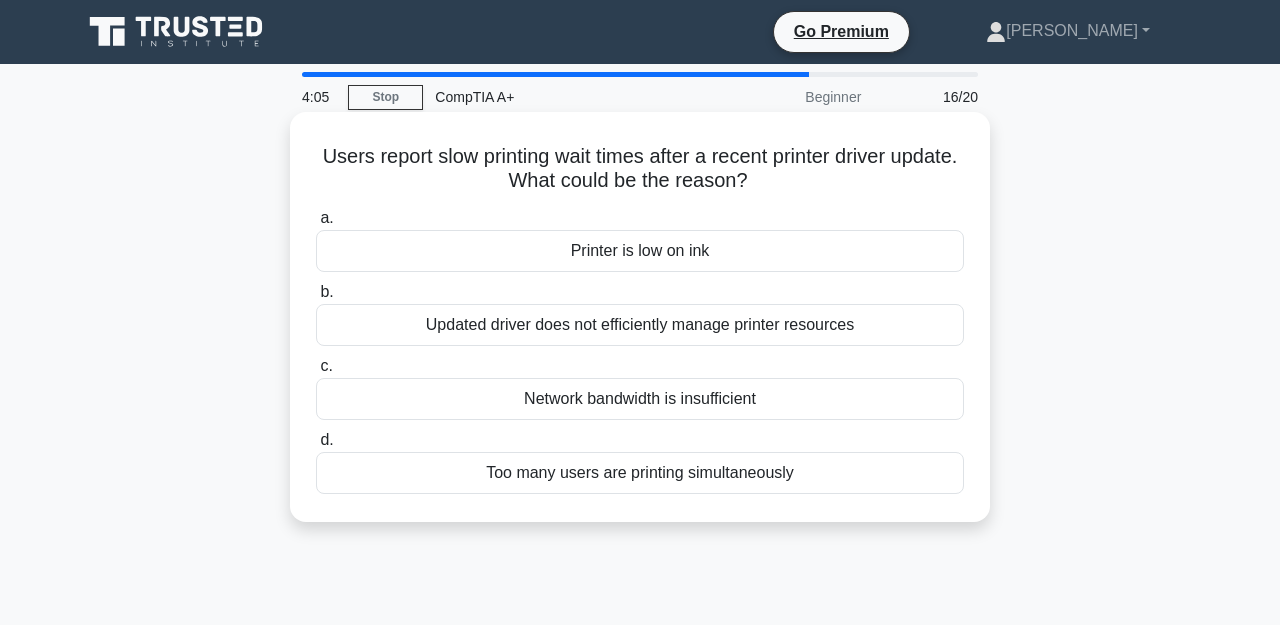 click on "Updated driver does not efficiently manage printer resources" at bounding box center (640, 325) 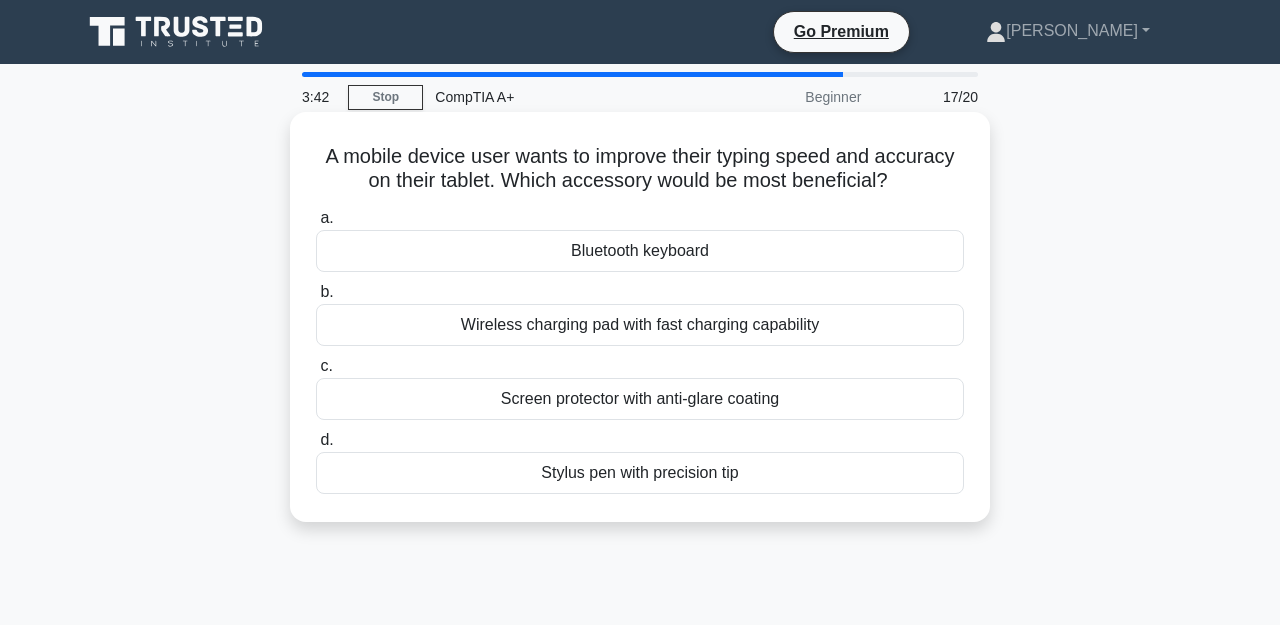 click on "Bluetooth keyboard" at bounding box center (640, 251) 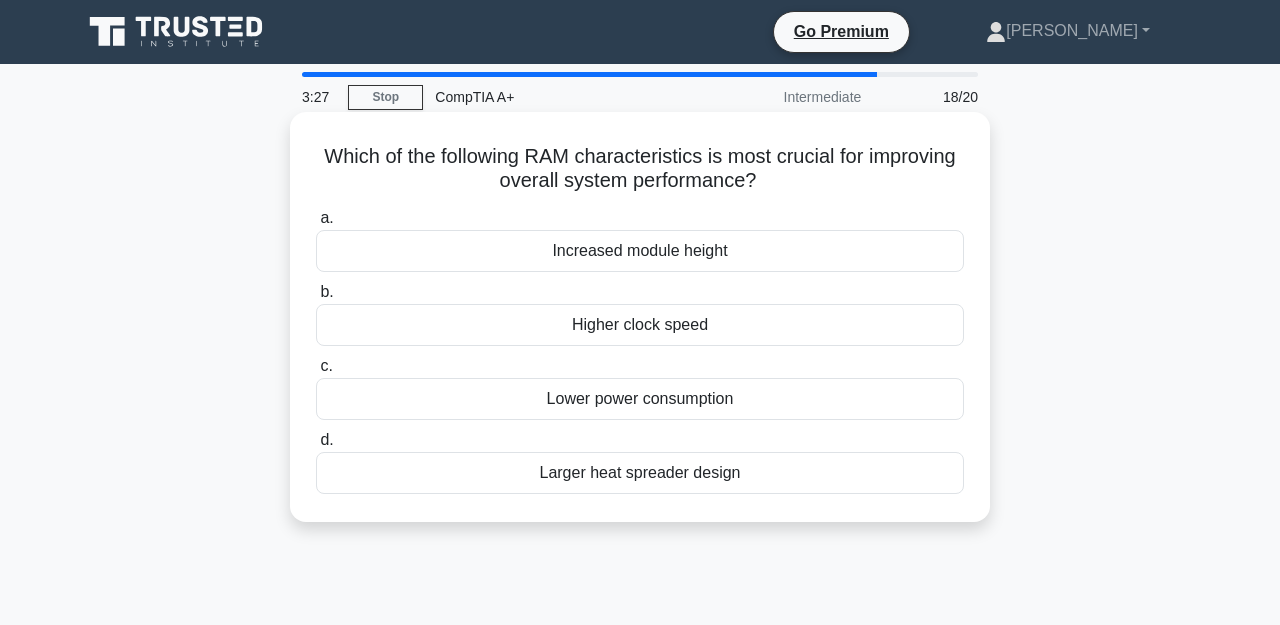 click on "Higher clock speed" at bounding box center (640, 325) 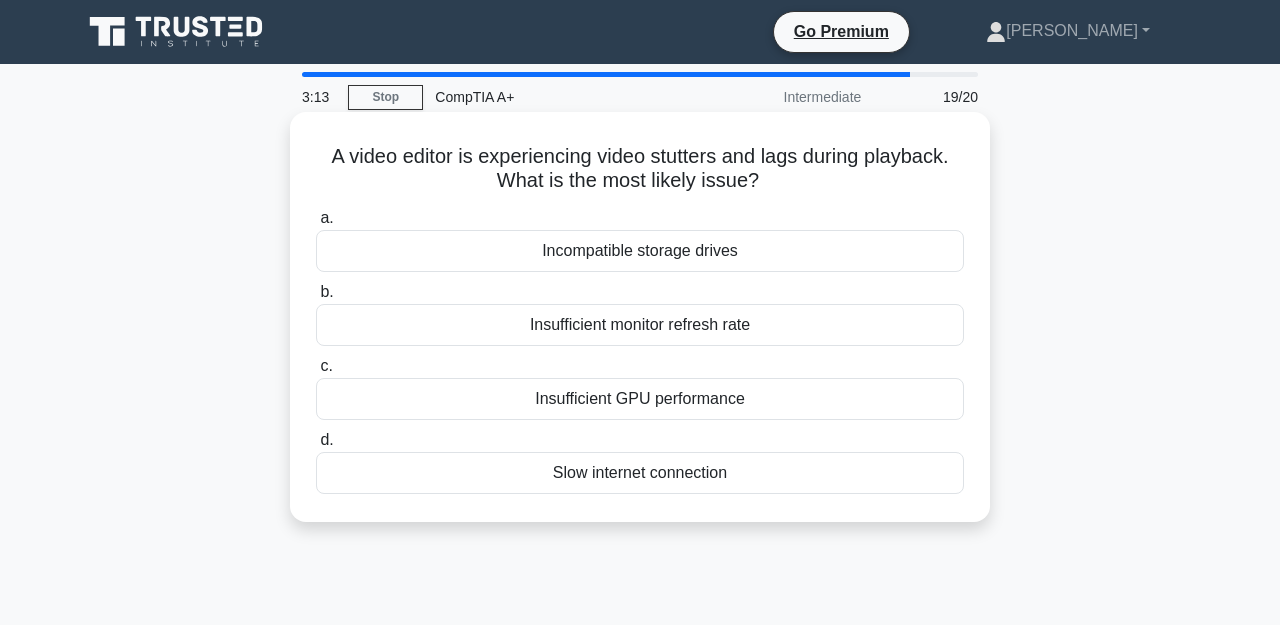 click on "Insufficient GPU performance" at bounding box center (640, 399) 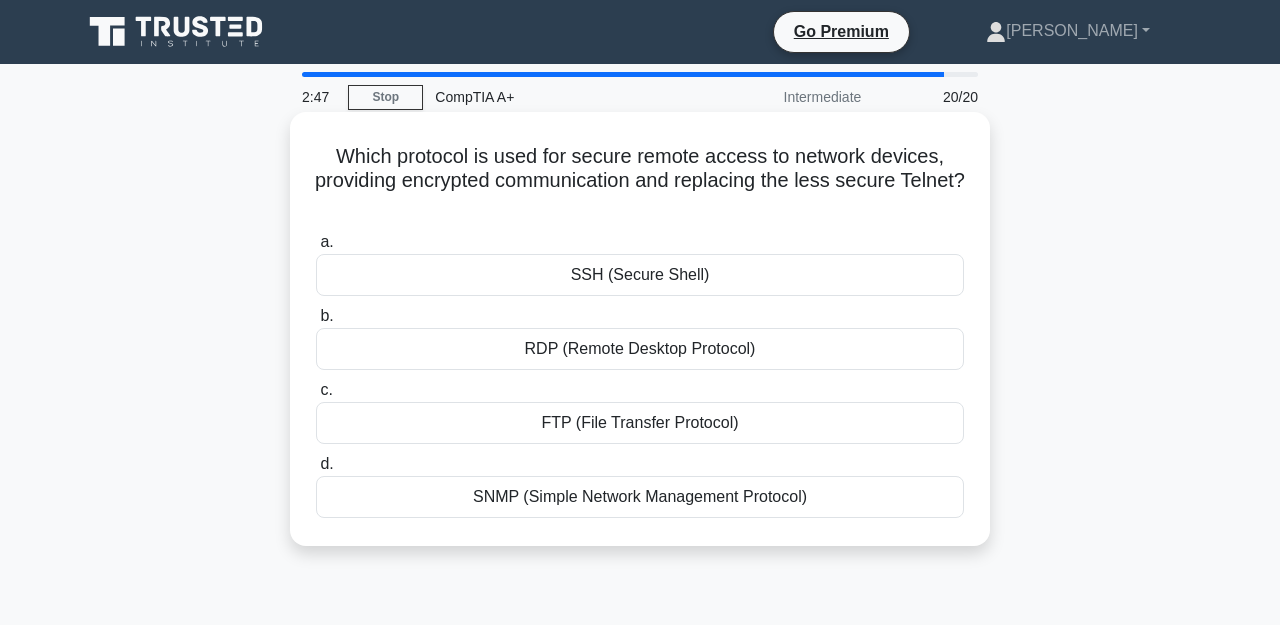 click on "SNMP (Simple Network Management Protocol)" at bounding box center [640, 497] 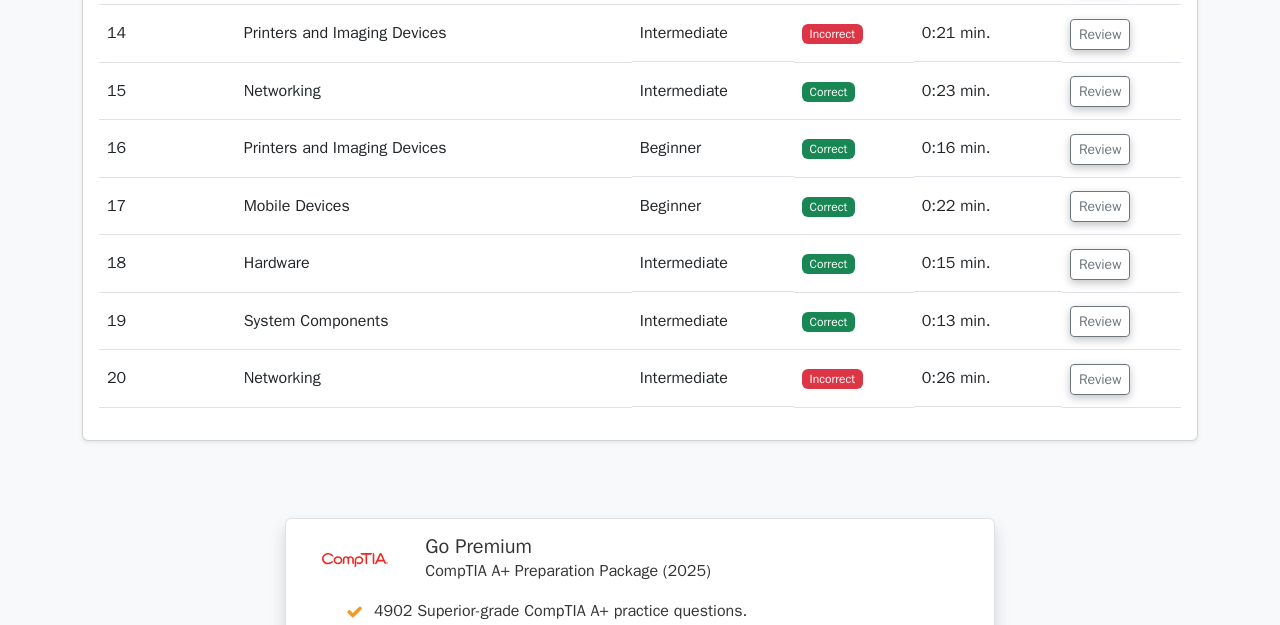 scroll, scrollTop: 3466, scrollLeft: 0, axis: vertical 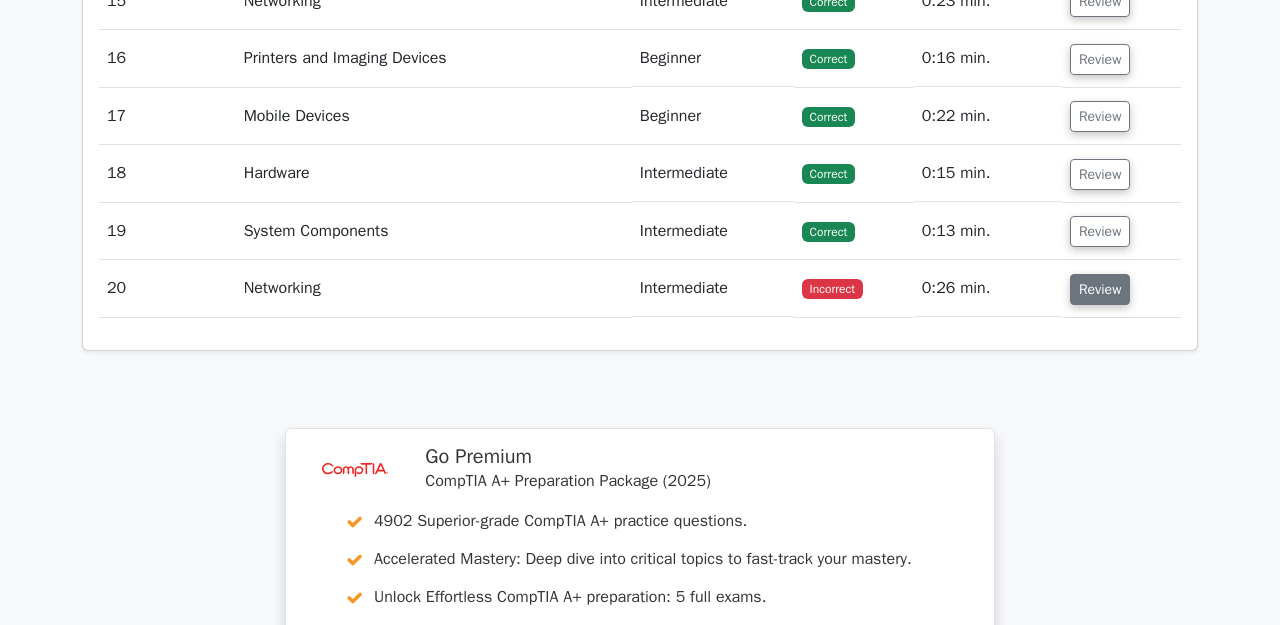 click on "Review" at bounding box center (1100, 289) 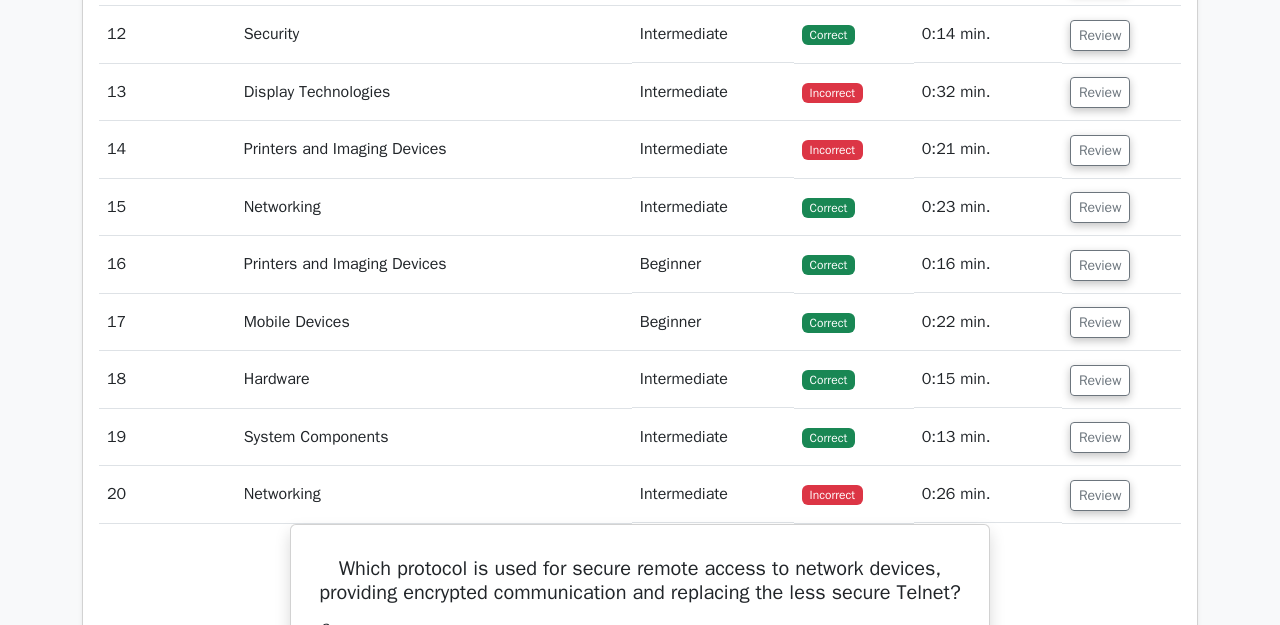 scroll, scrollTop: 3258, scrollLeft: 0, axis: vertical 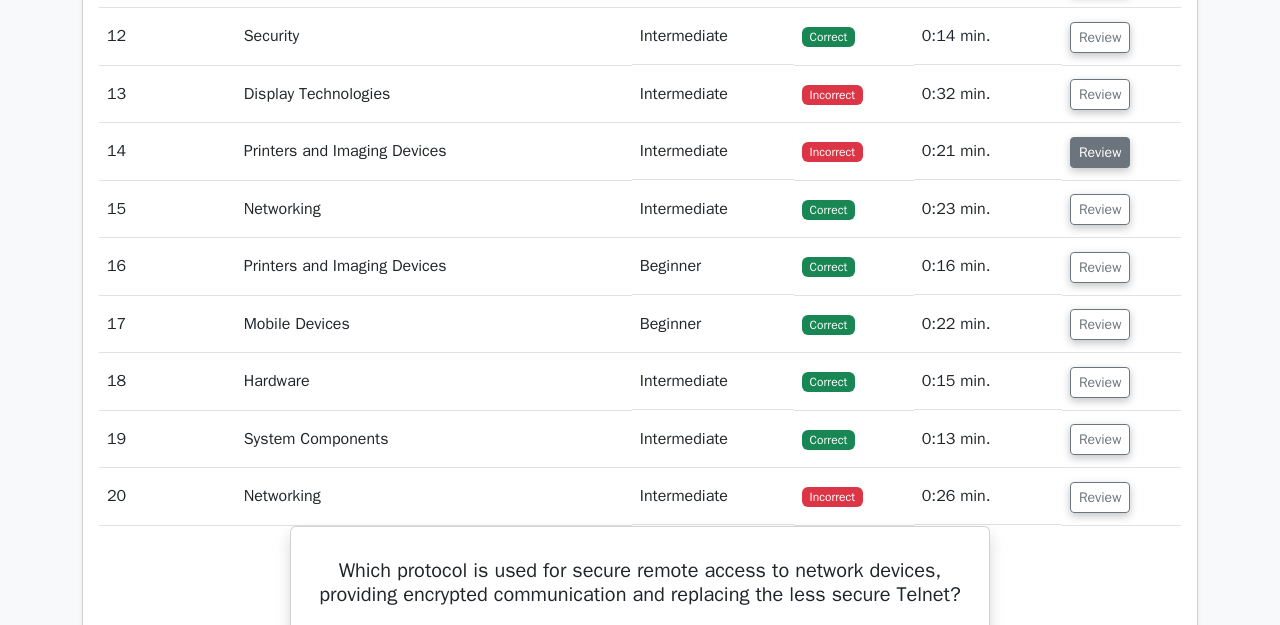click on "Review" at bounding box center (1100, 152) 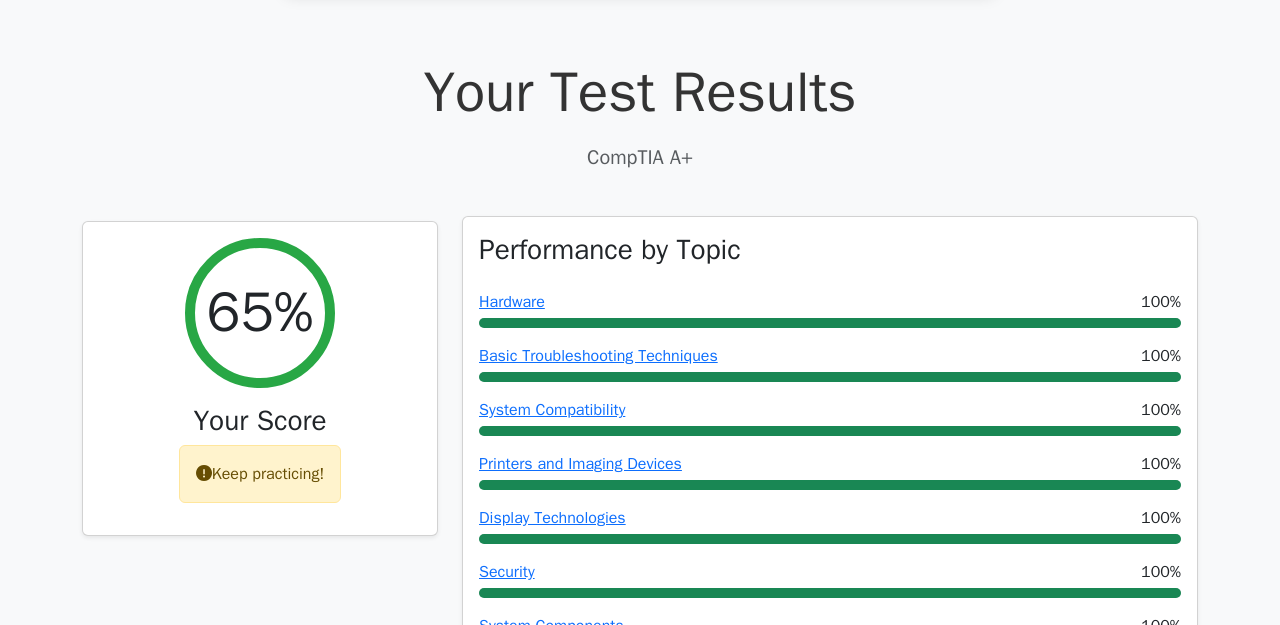 scroll, scrollTop: 208, scrollLeft: 0, axis: vertical 